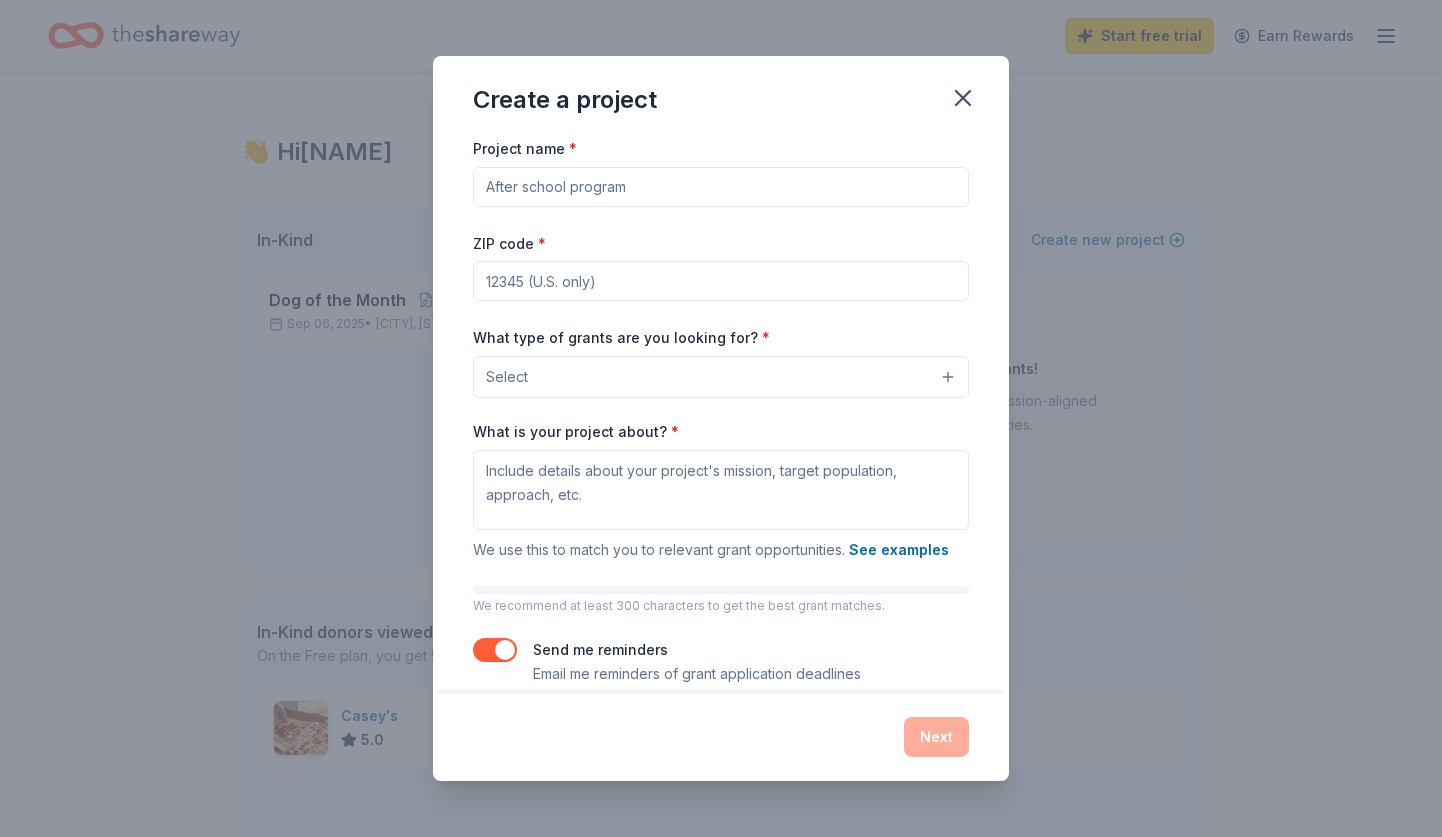 scroll, scrollTop: 0, scrollLeft: 0, axis: both 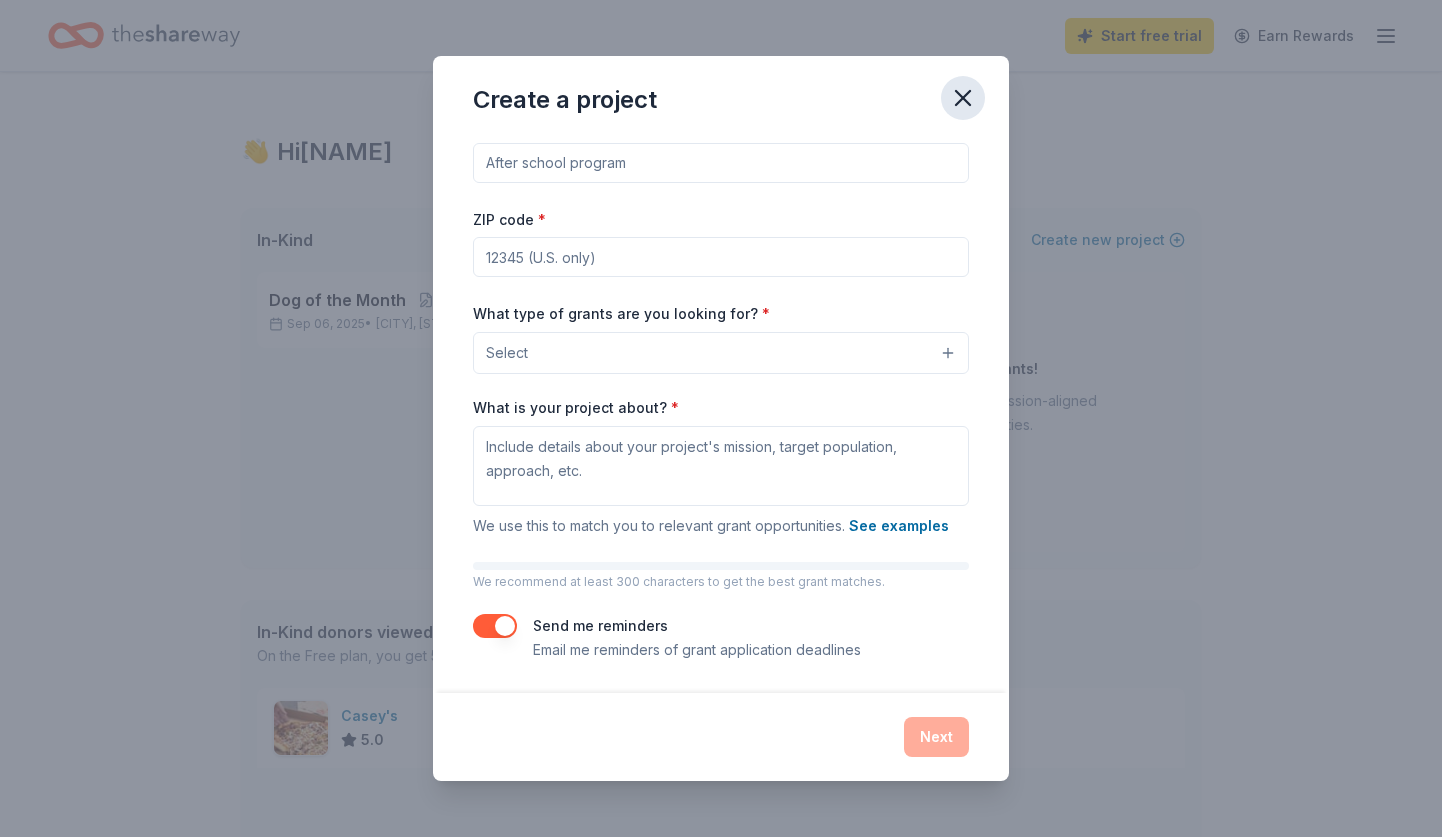 click 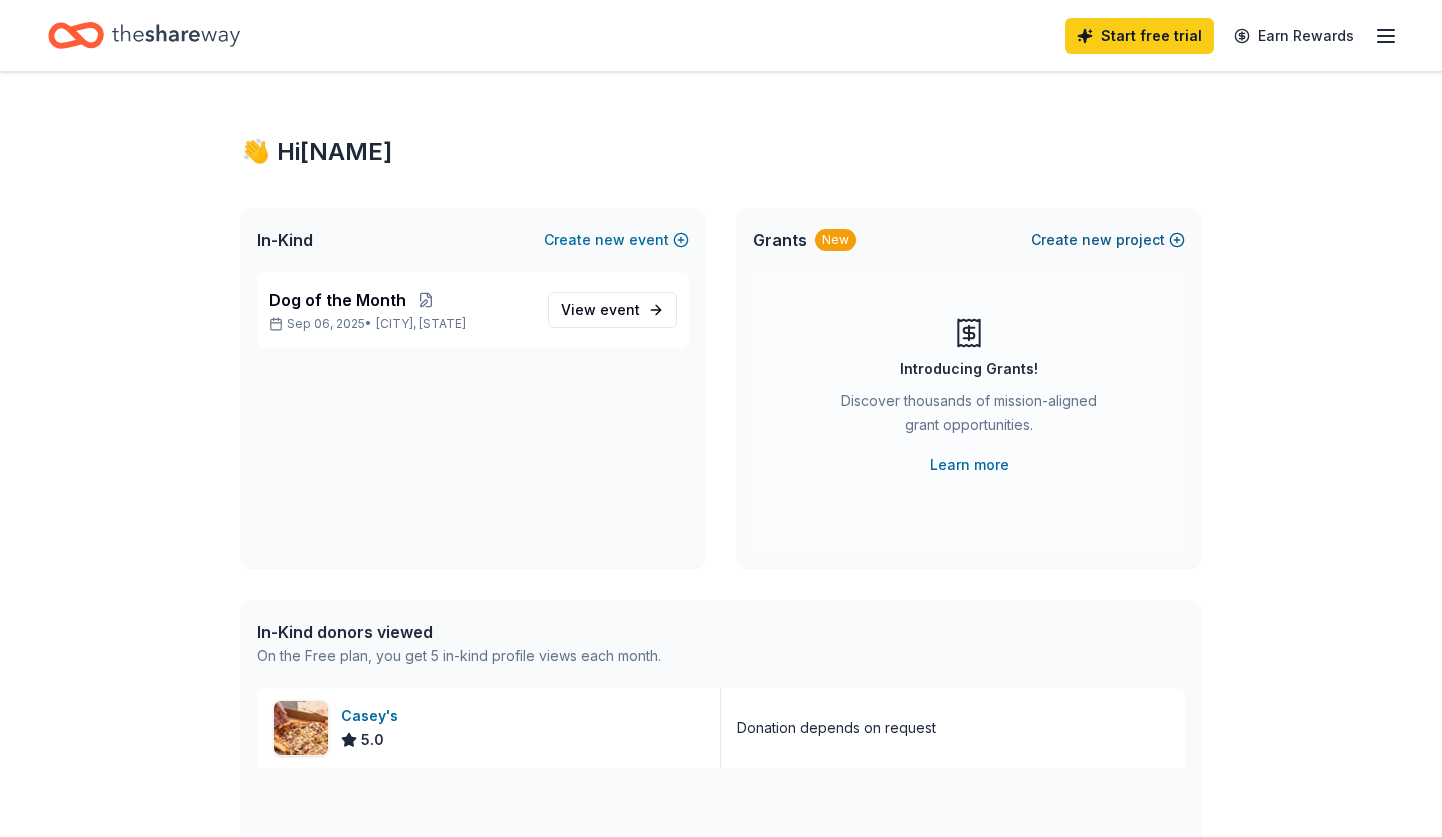 click on "new" at bounding box center [1097, 240] 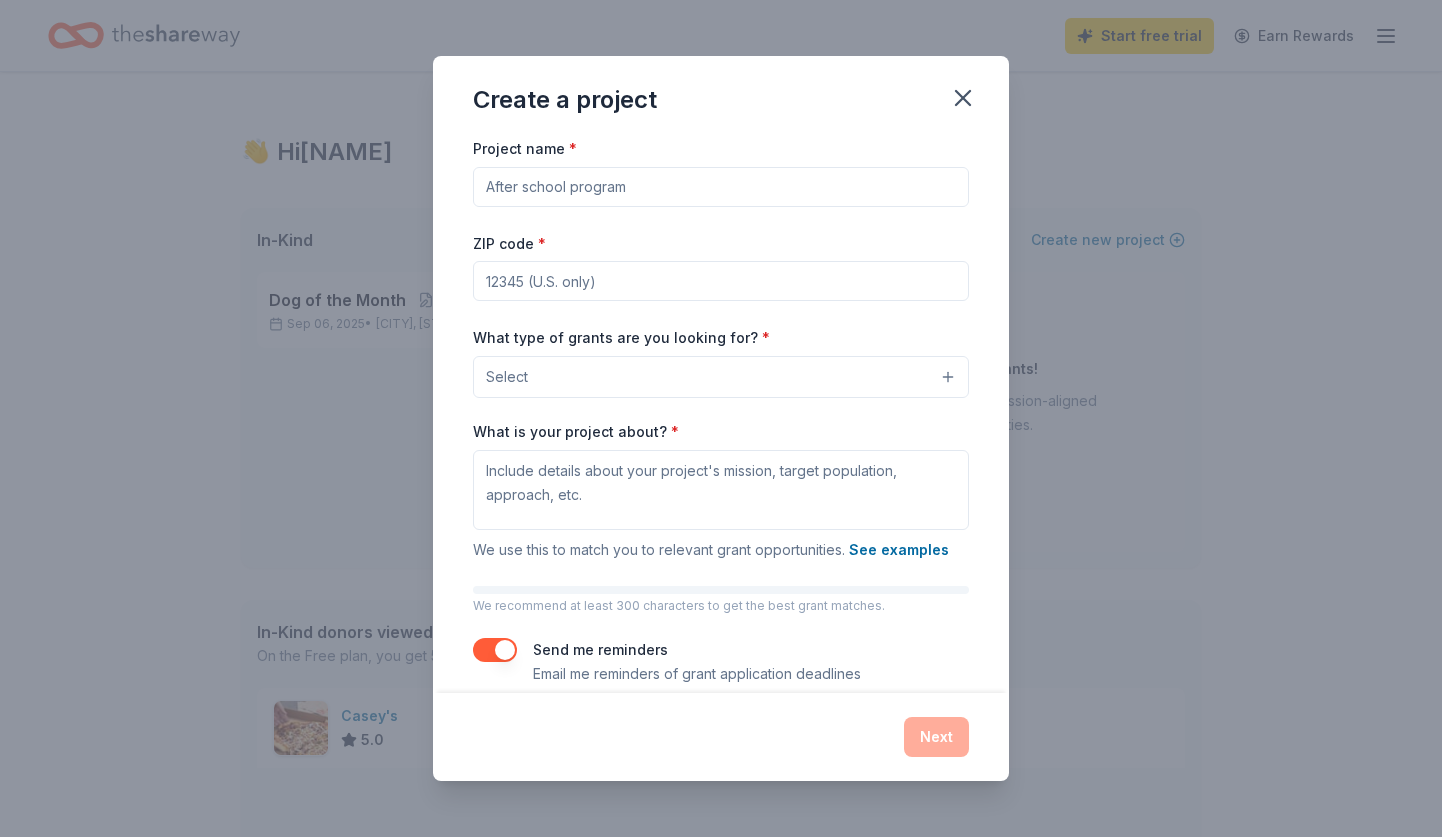click on "Project name *" at bounding box center (721, 187) 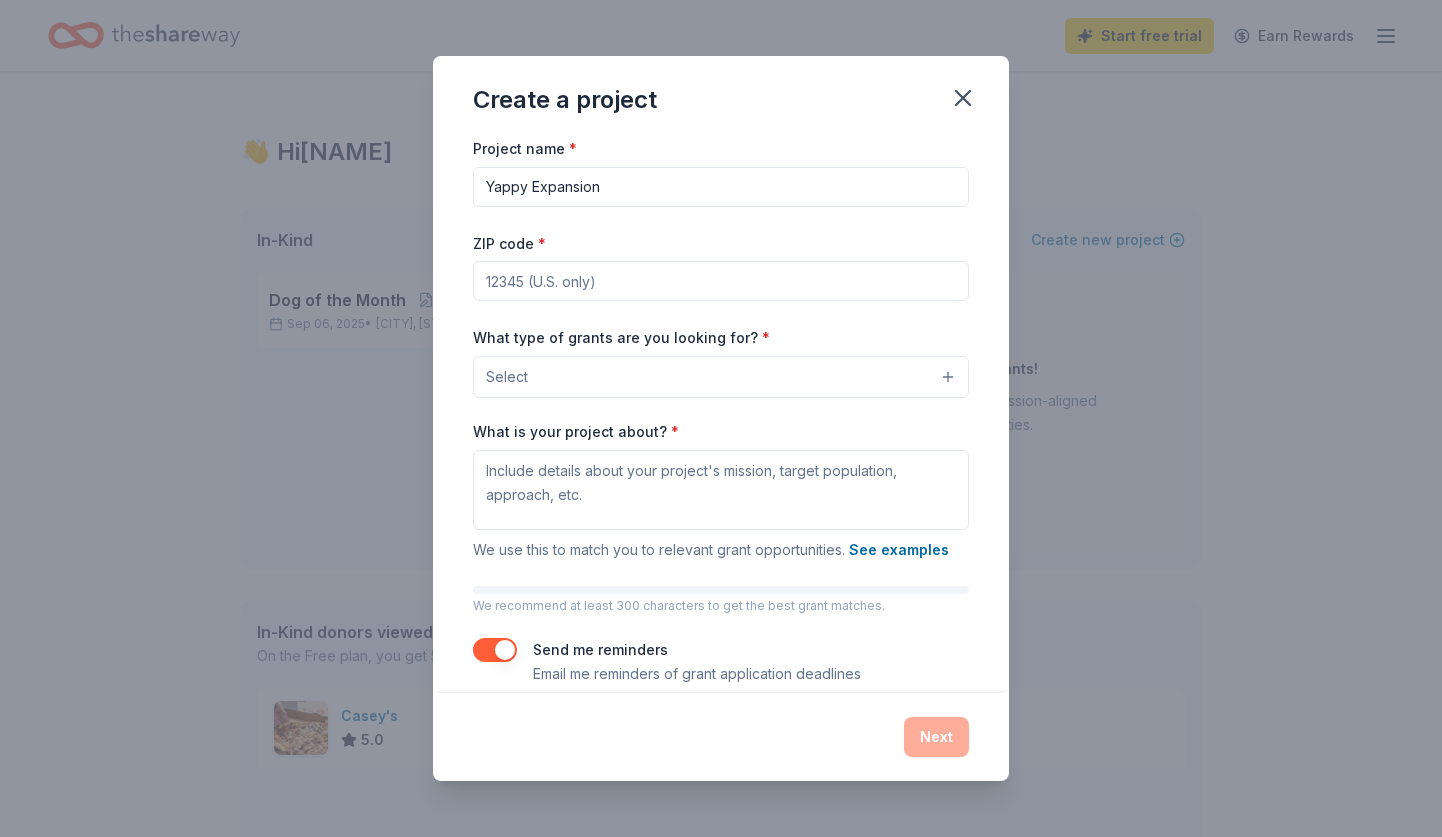 type on "Yappy Expansion" 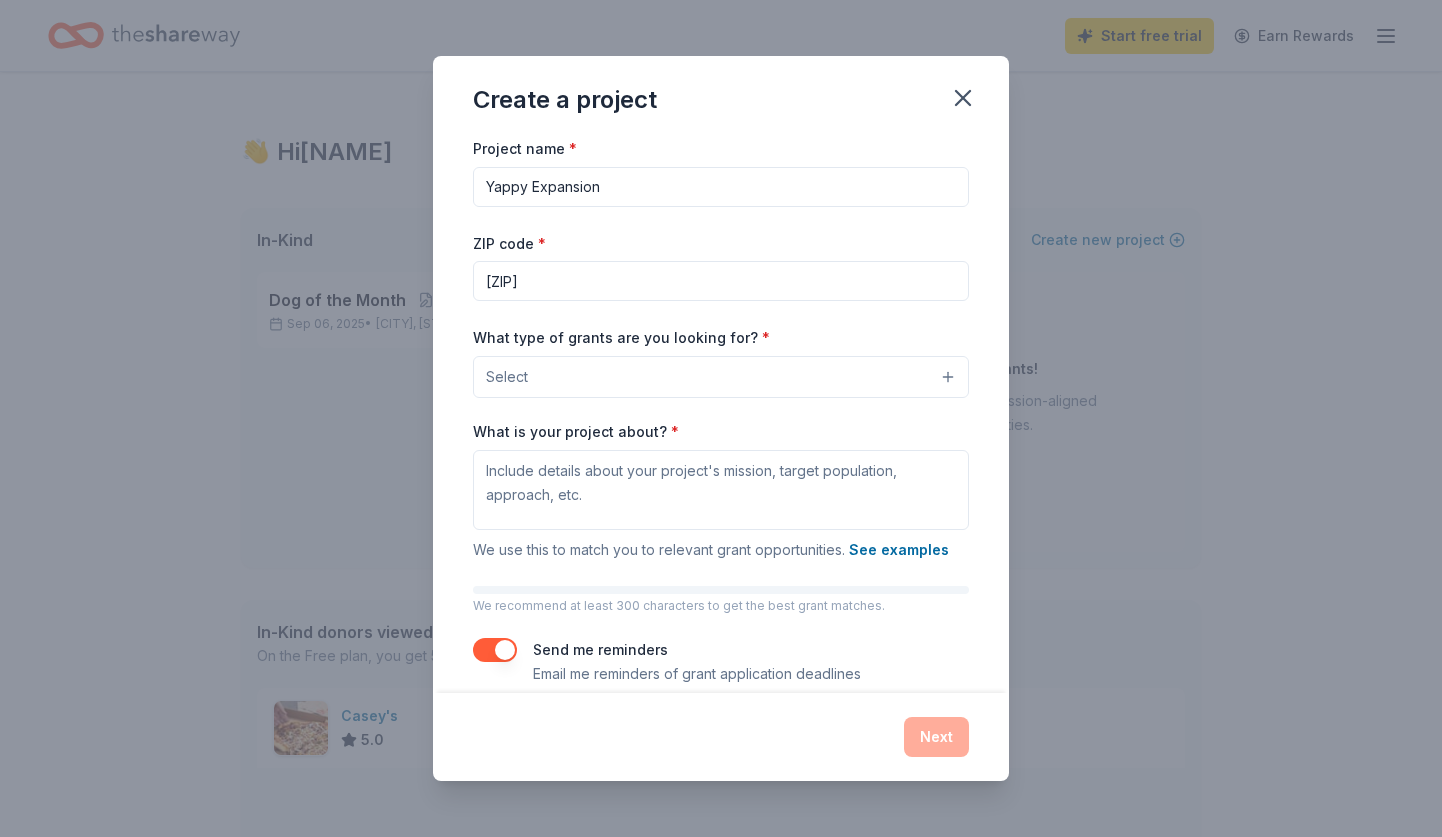 type on "[ZIP]" 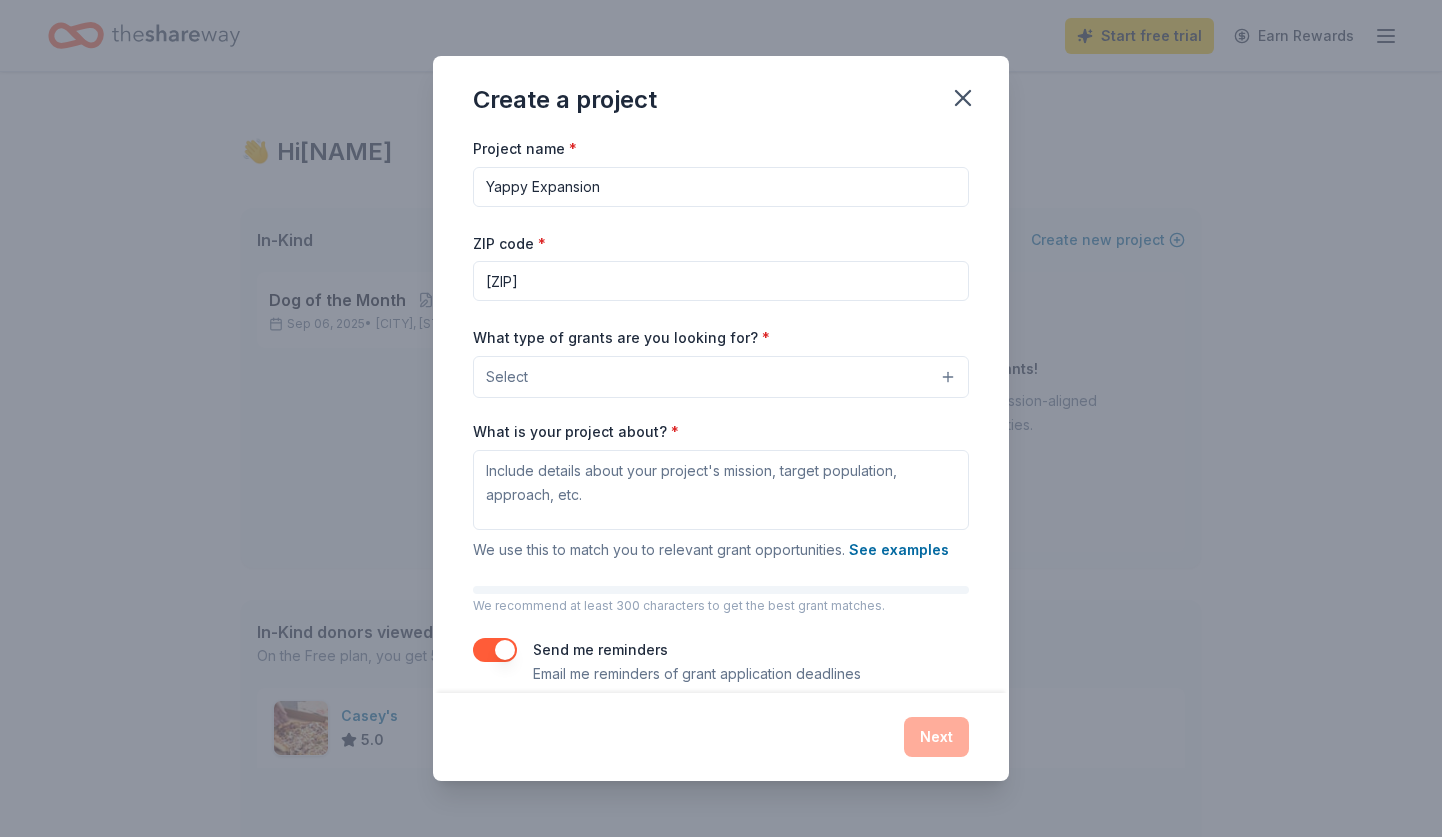 click on "Select" at bounding box center [721, 377] 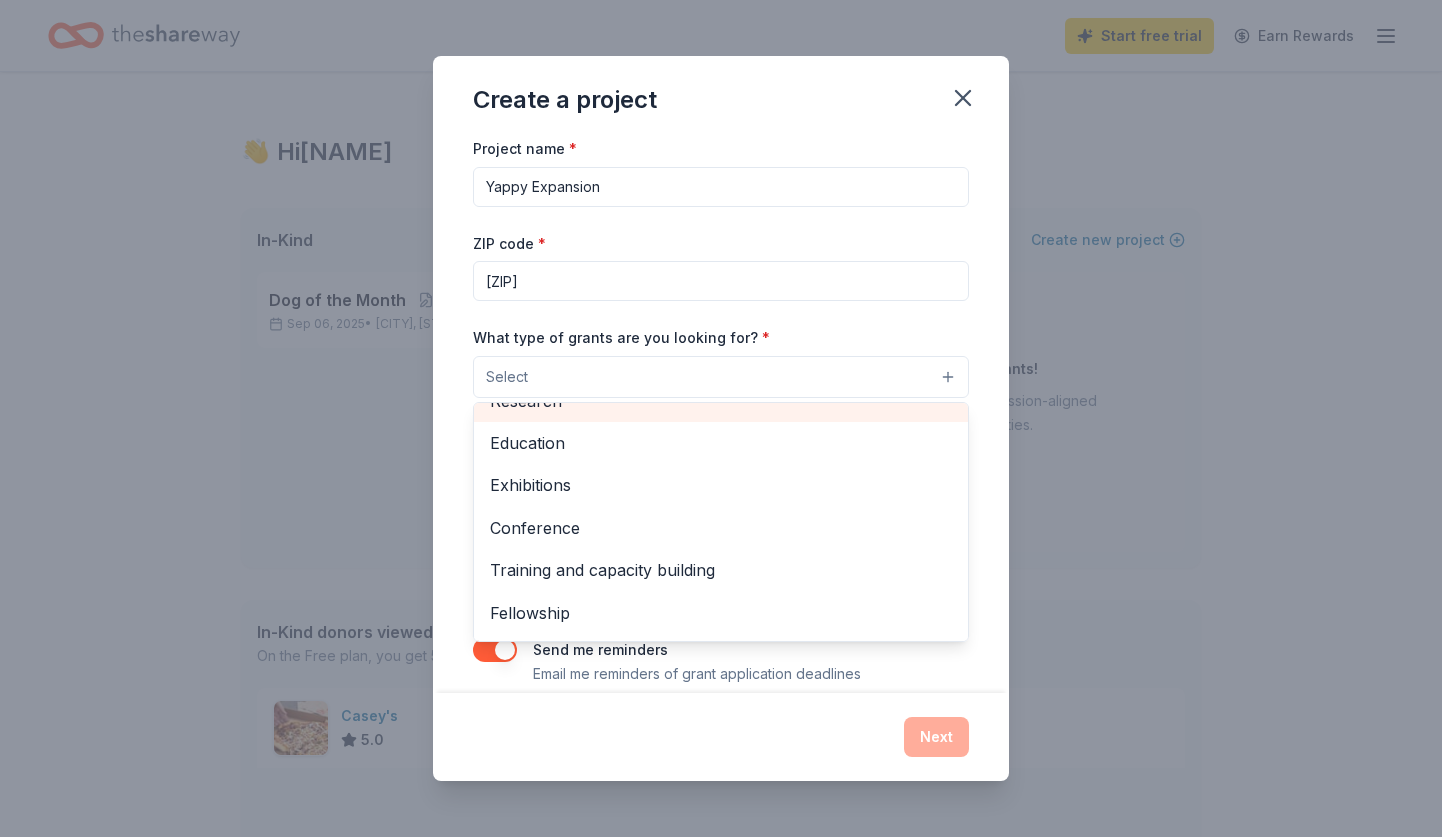 scroll, scrollTop: 236, scrollLeft: 0, axis: vertical 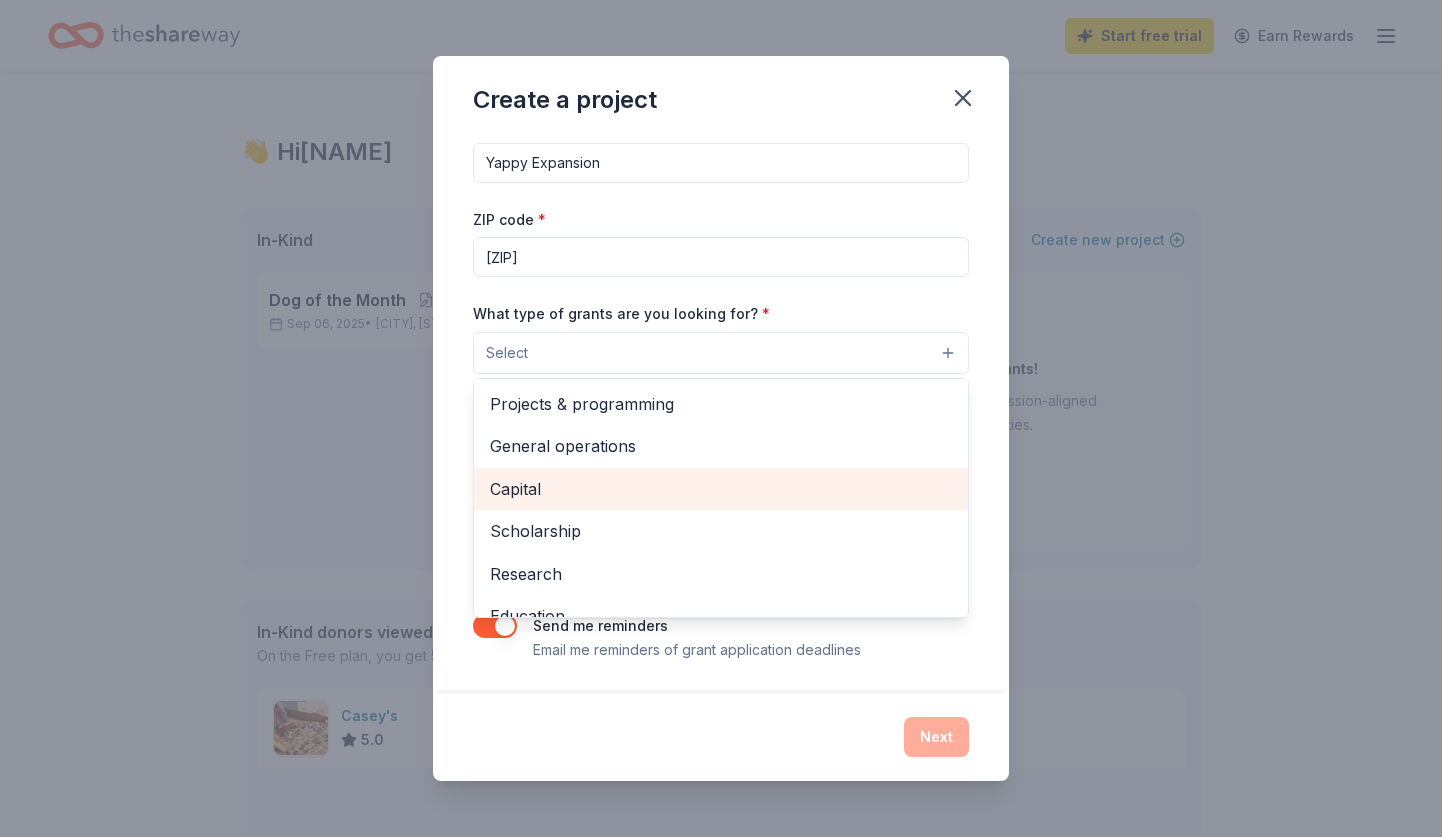 click on "Capital" at bounding box center (721, 489) 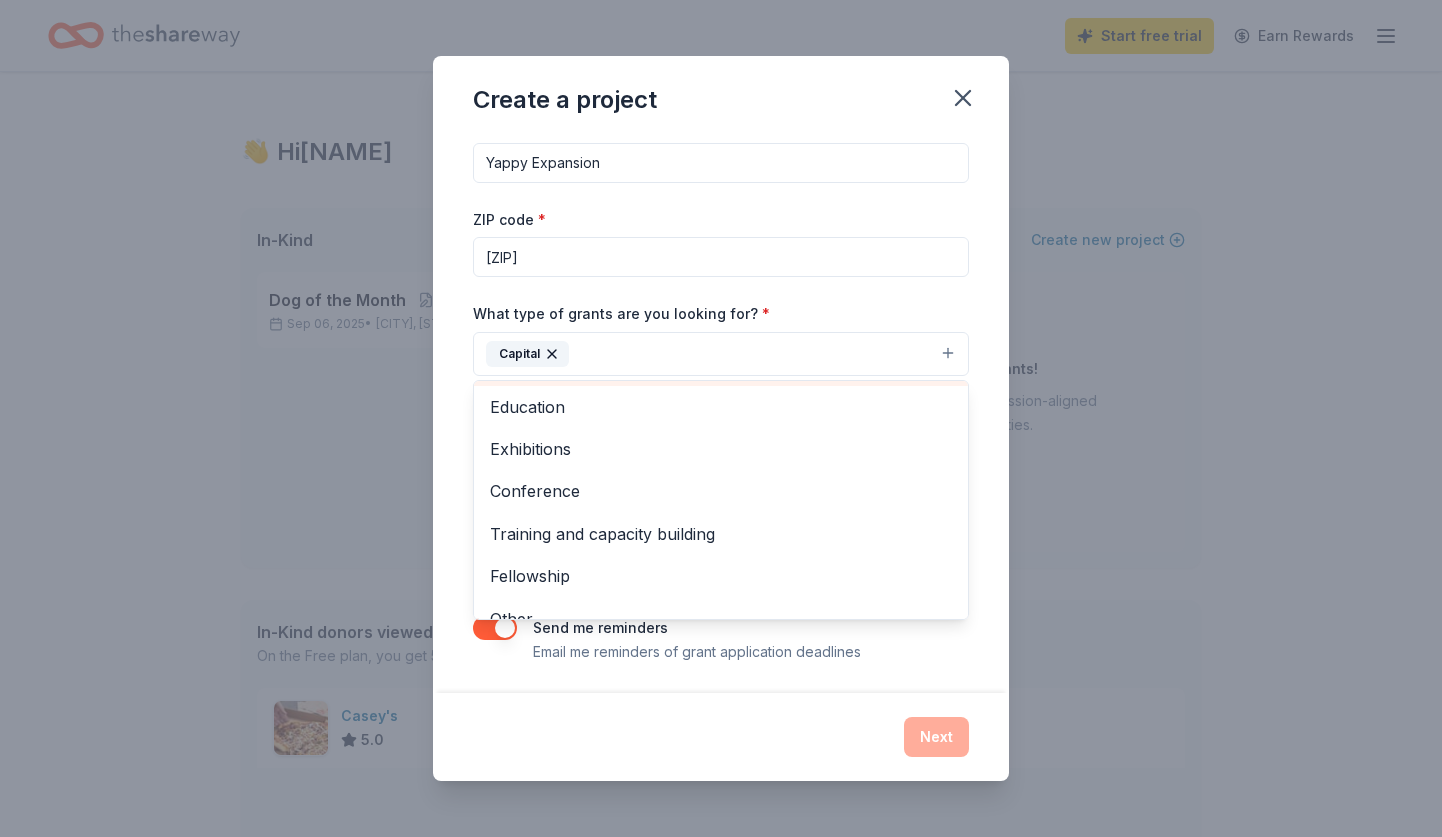 scroll, scrollTop: 180, scrollLeft: 0, axis: vertical 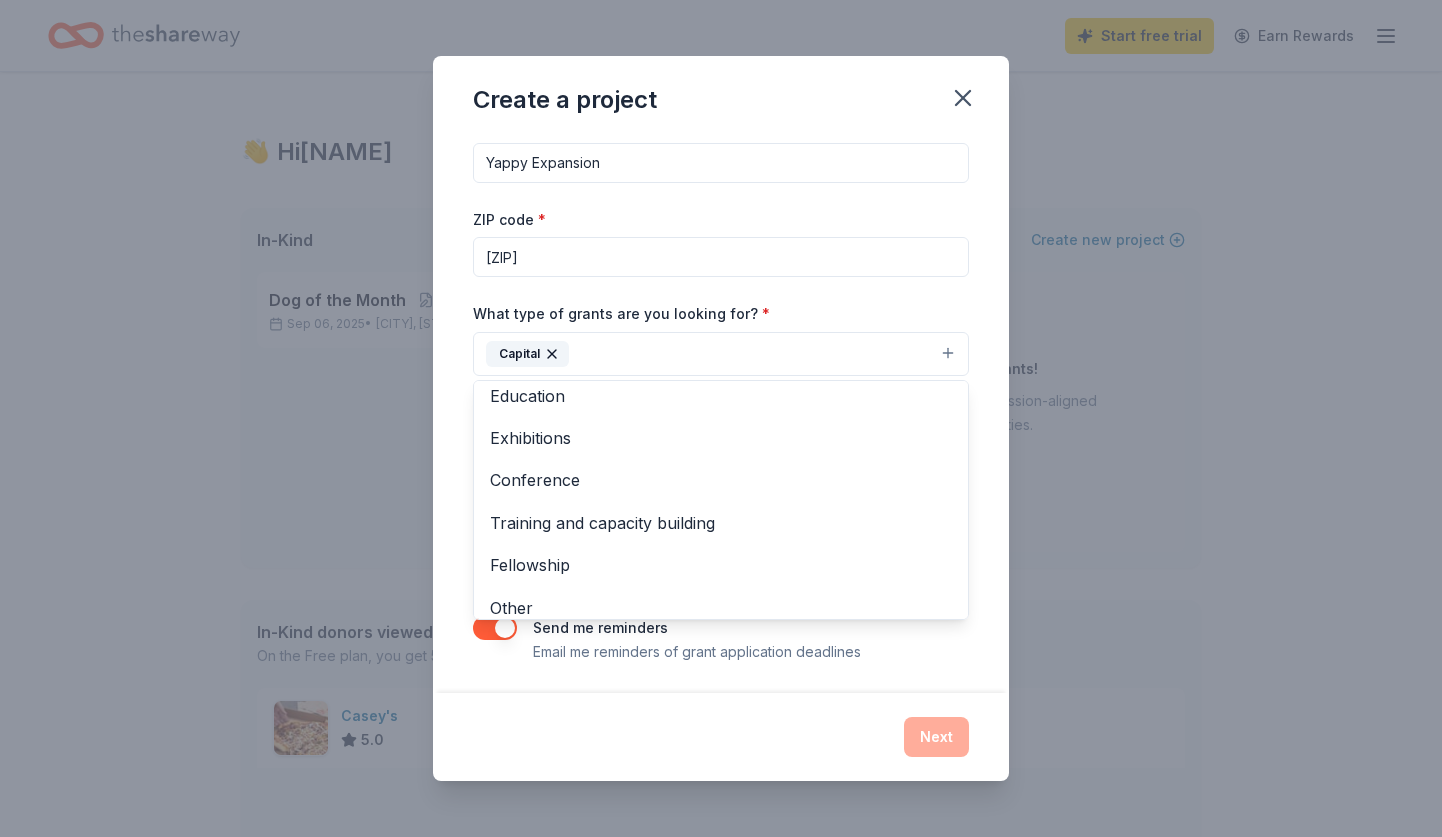 click on "Project name * Yappy Expansion ZIP code * [ZIP] What type of grants are you looking for? * Capital Projects & programming General operations Scholarship Research Education Exhibitions Conference Training and capacity building Fellowship Other What is your project about? * We use this to match you to relevant grant opportunities.   See examples We recommend at least 300 characters to get the best grant matches. Send me reminders Email me reminders of grant application deadlines" at bounding box center [721, 387] 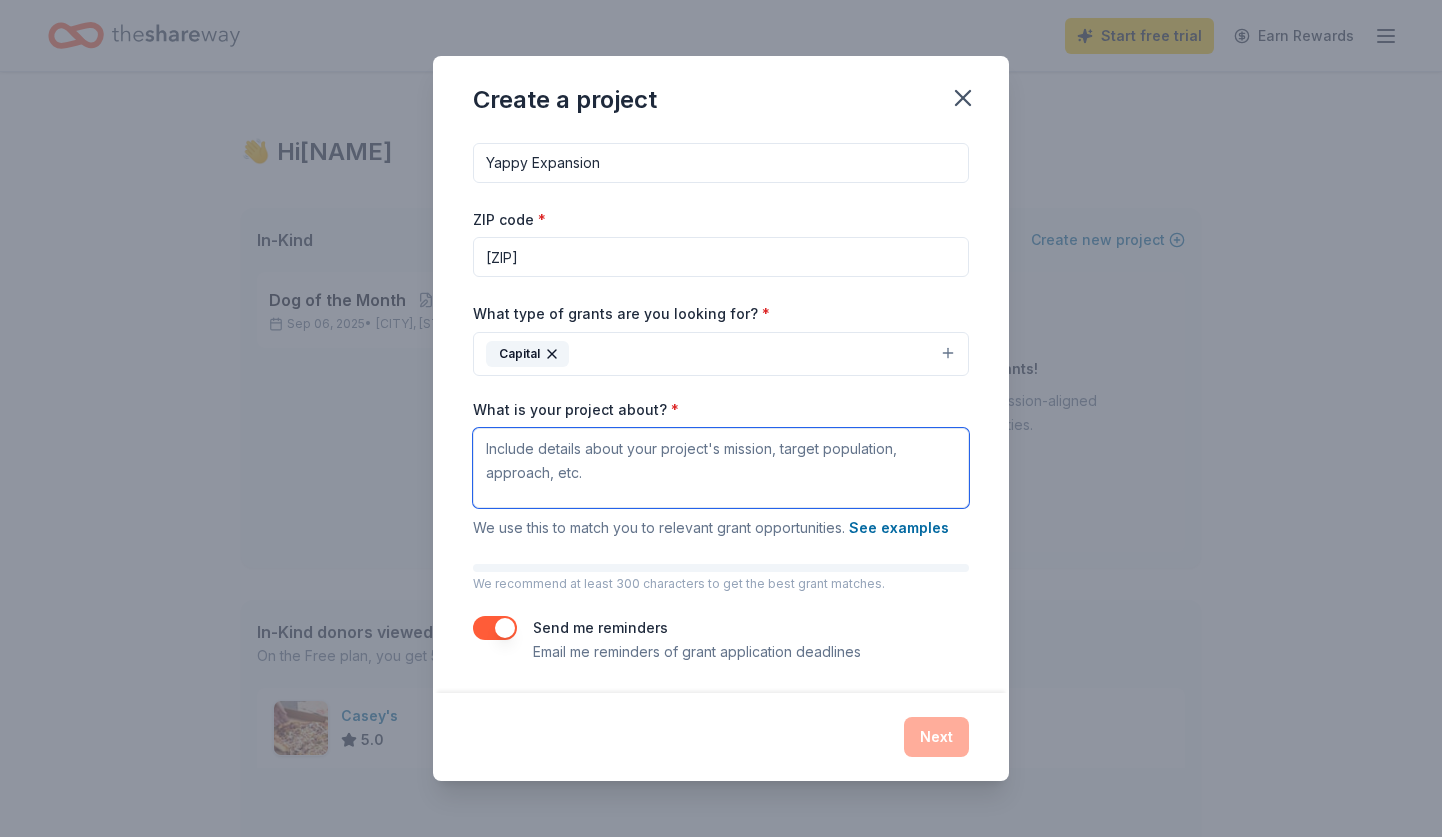 click on "What is your project about? *" at bounding box center (721, 468) 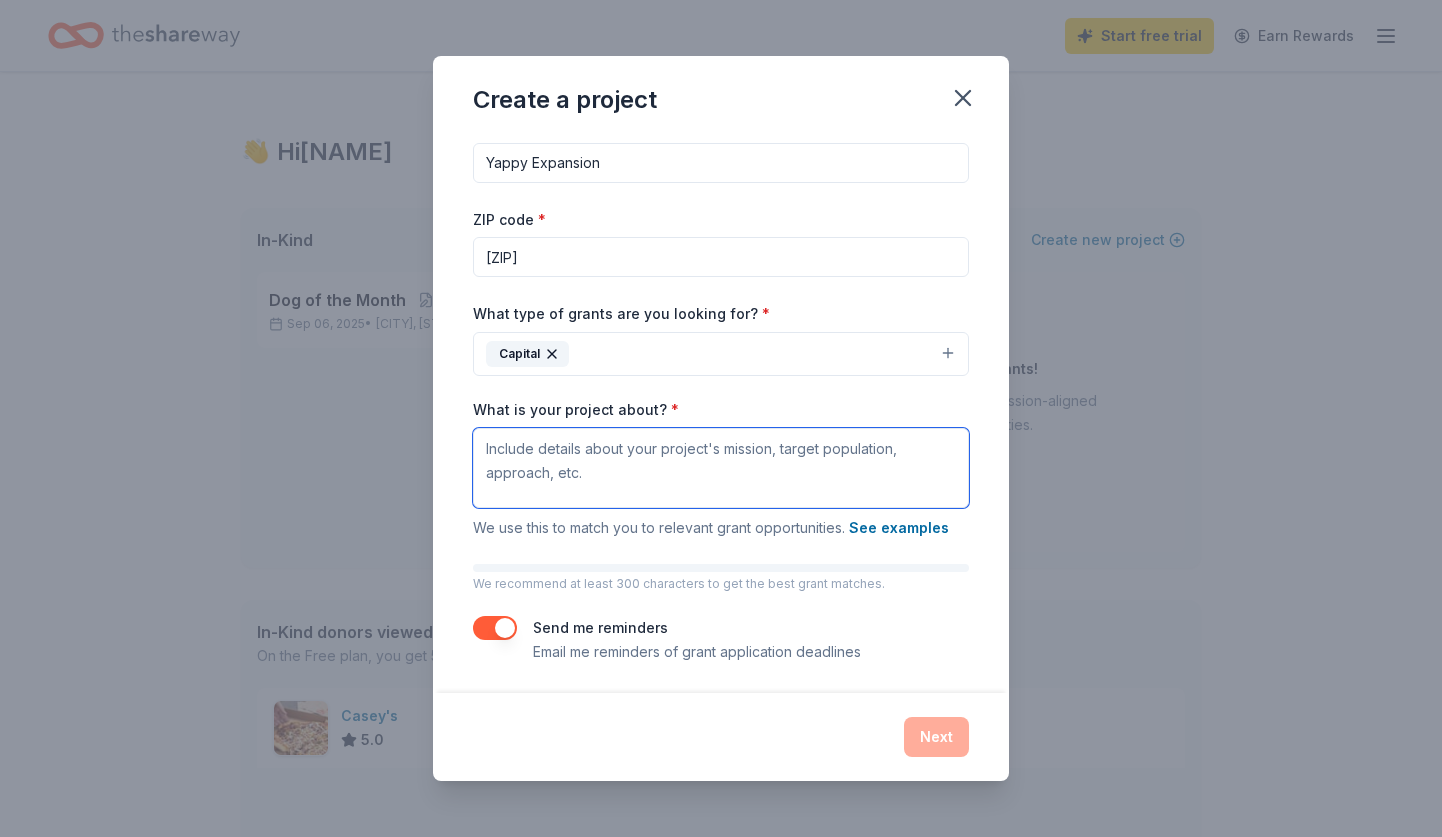 paste on "Yappy Expansion is a land acquisition and facility development project to secure permanent space for Omaha's longest-running dog socialization program.
After 20+ years of operating Yappy Pack on borrowed land at the Nebraska Humane Society, Pup Plaza seeks to purchase 2-6 acres to create a dedicated community dog park with proper fencing, utilities, and weather protection. This permanent facility will enable us to expand from our current limited Saturday schedule to offer specialized playgroups for shy dogs, puppies, and seniors, plus training workshops and foster dog socialization services.
The project addresses critical operational vulnerabilities - we currently have no lease or usage rights and cannot schedule around weather or community needs. Permanent land ownership will allow year-round programming, flexible scheduling, and the ability to serve Omaha's growing pet-owning community with enhanced safety and reliability.
Project outcomes include: Secure facilities for 350+ families annually, expanded p..." 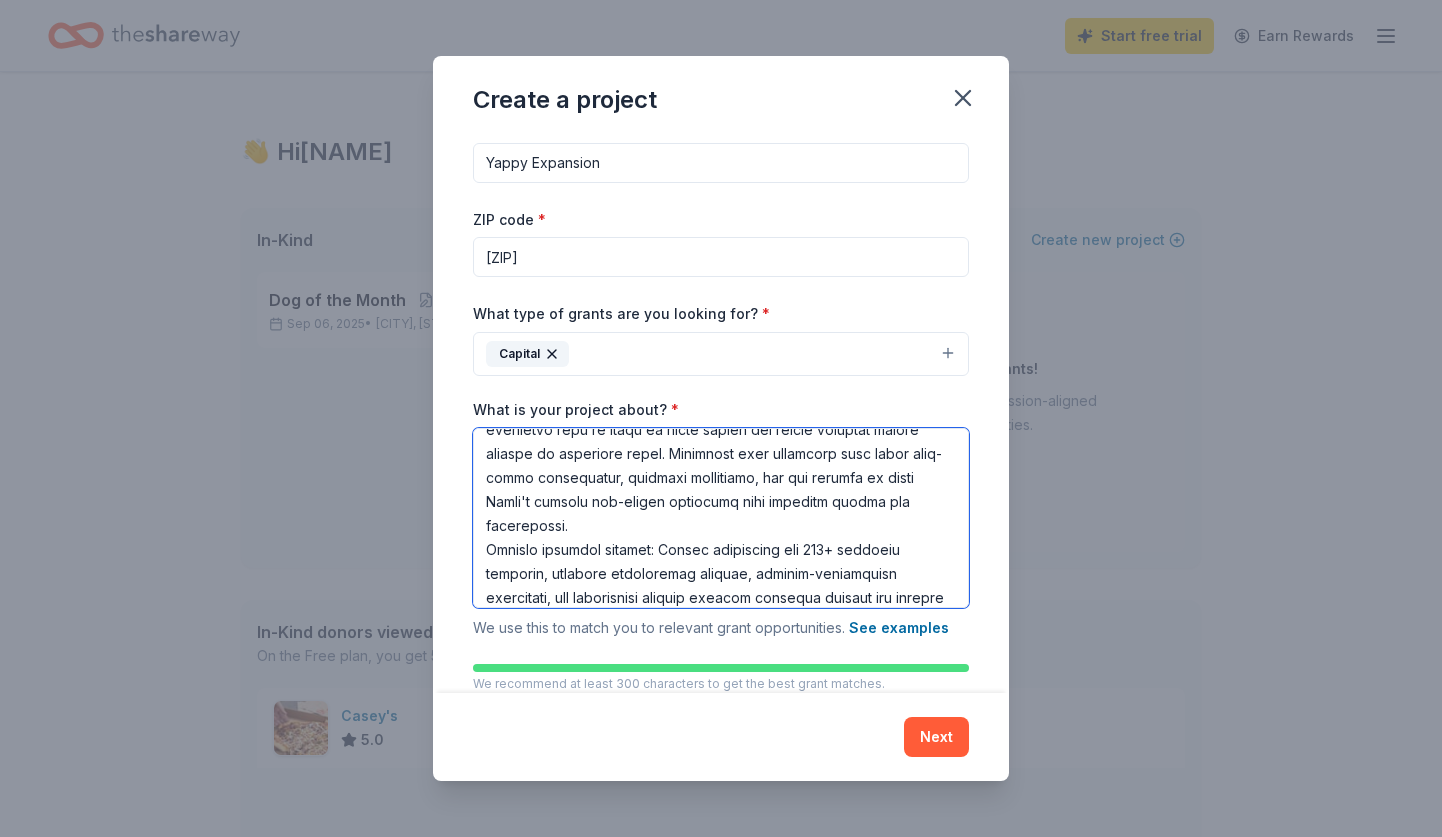 scroll, scrollTop: 294, scrollLeft: 0, axis: vertical 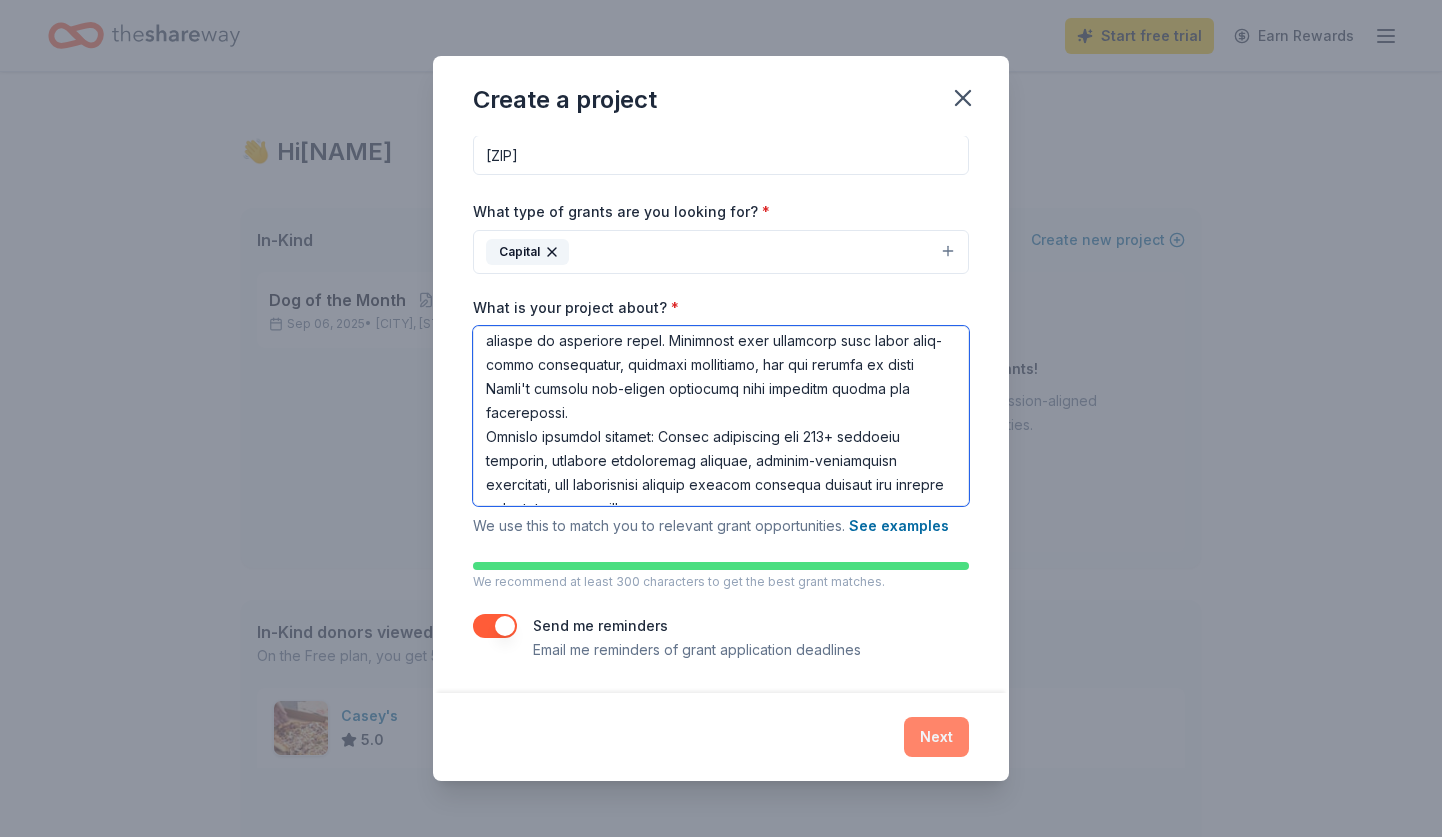 type on "Yappy Expansion is a land acquisition and facility development project to secure permanent space for Omaha's longest-running dog socialization program.
After 20+ years of operating Yappy Pack on borrowed land at the Nebraska Humane Society, Pup Plaza seeks to purchase 2-6 acres to create a dedicated community dog park with proper fencing, utilities, and weather protection. This permanent facility will enable us to expand from our current limited Saturday schedule to offer specialized playgroups for shy dogs, puppies, and seniors, plus training workshops and foster dog socialization services.
The project addresses critical operational vulnerabilities - we currently have no lease or usage rights and cannot schedule around weather or community needs. Permanent land ownership will allow year-round programming, flexible scheduling, and the ability to serve Omaha's growing pet-owning community with enhanced safety and reliability.
Project outcomes include: Secure facilities for 350+ families annually, expanded p..." 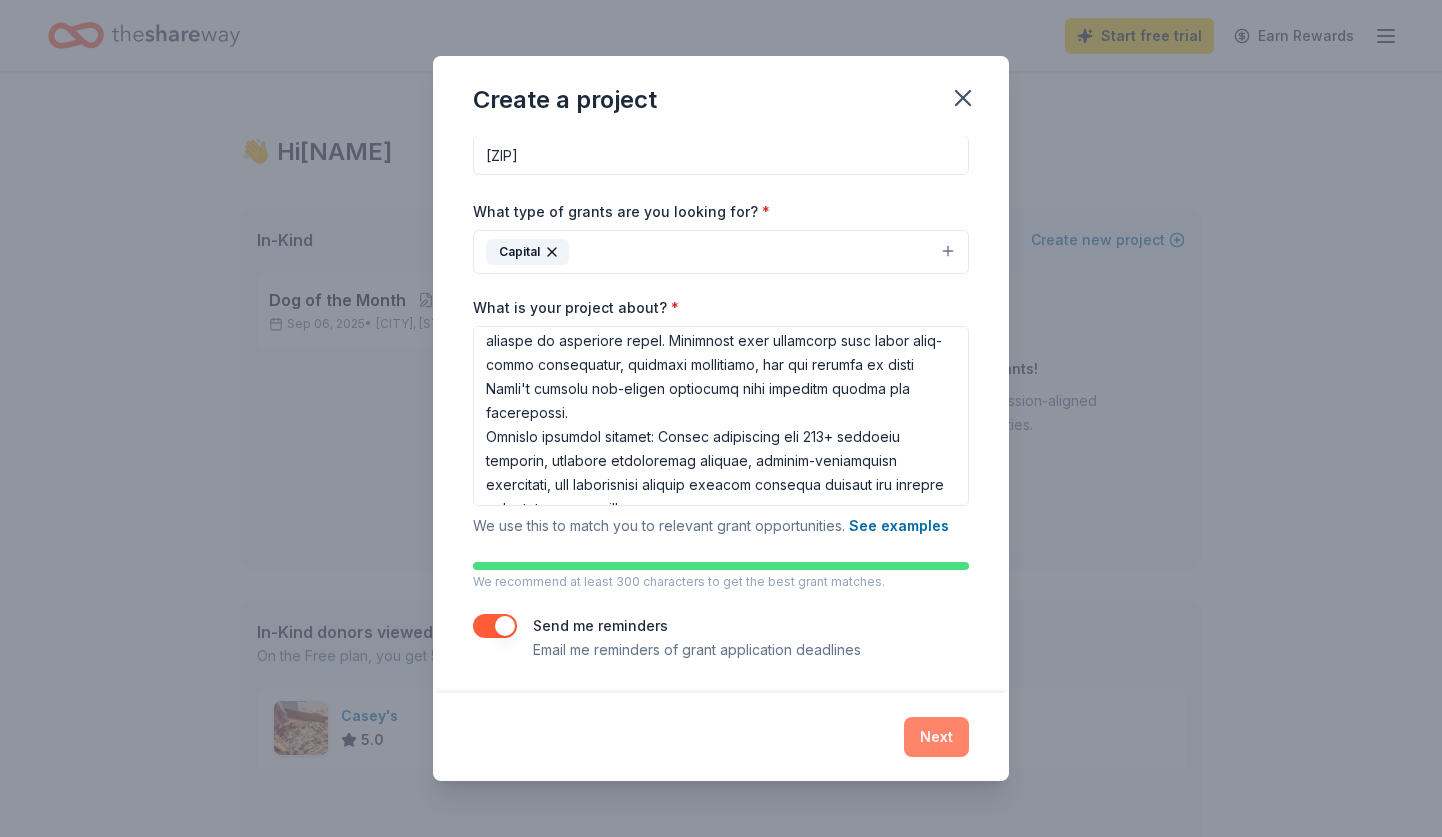 click on "Next" at bounding box center [936, 737] 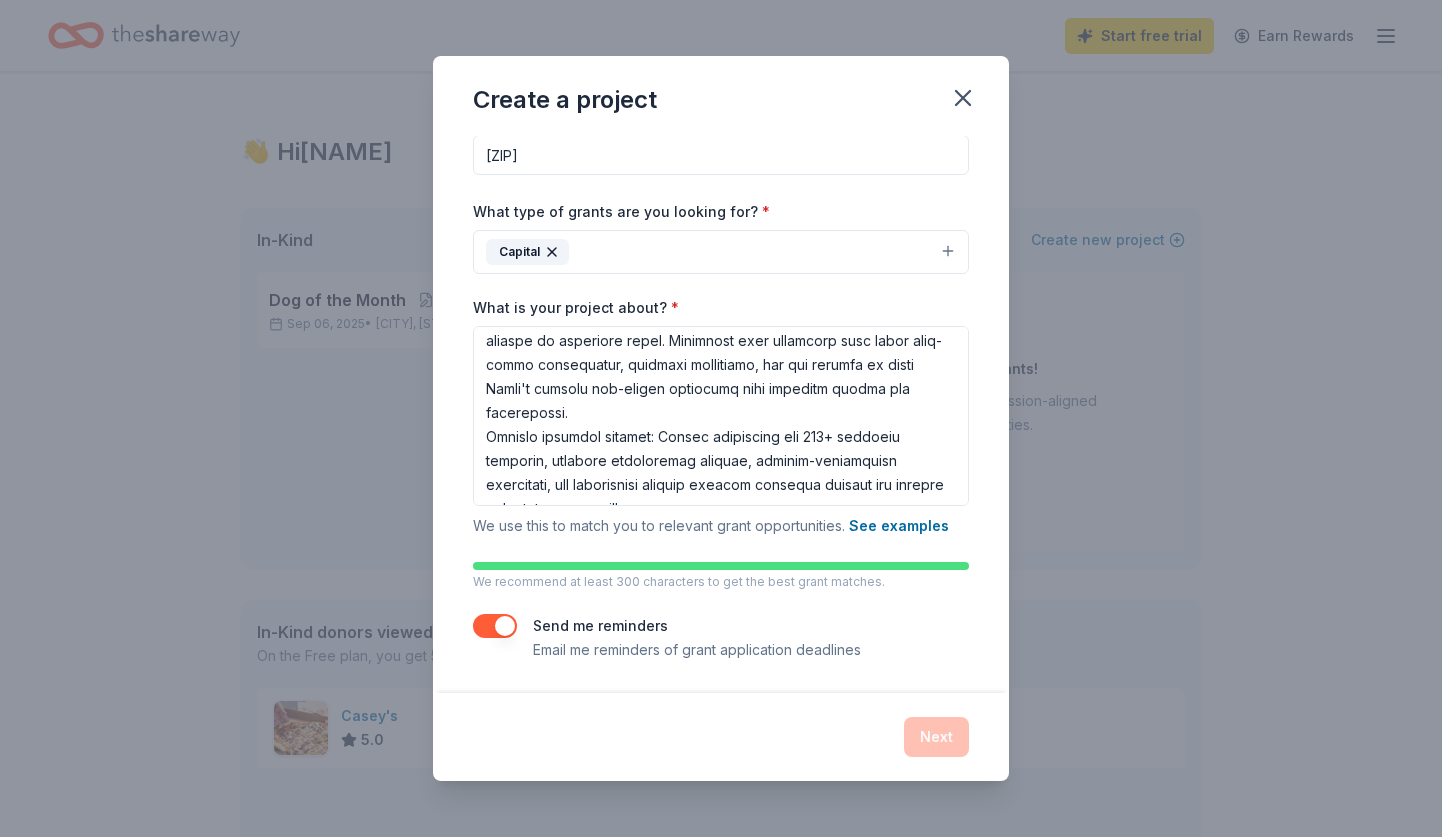 scroll, scrollTop: 0, scrollLeft: 0, axis: both 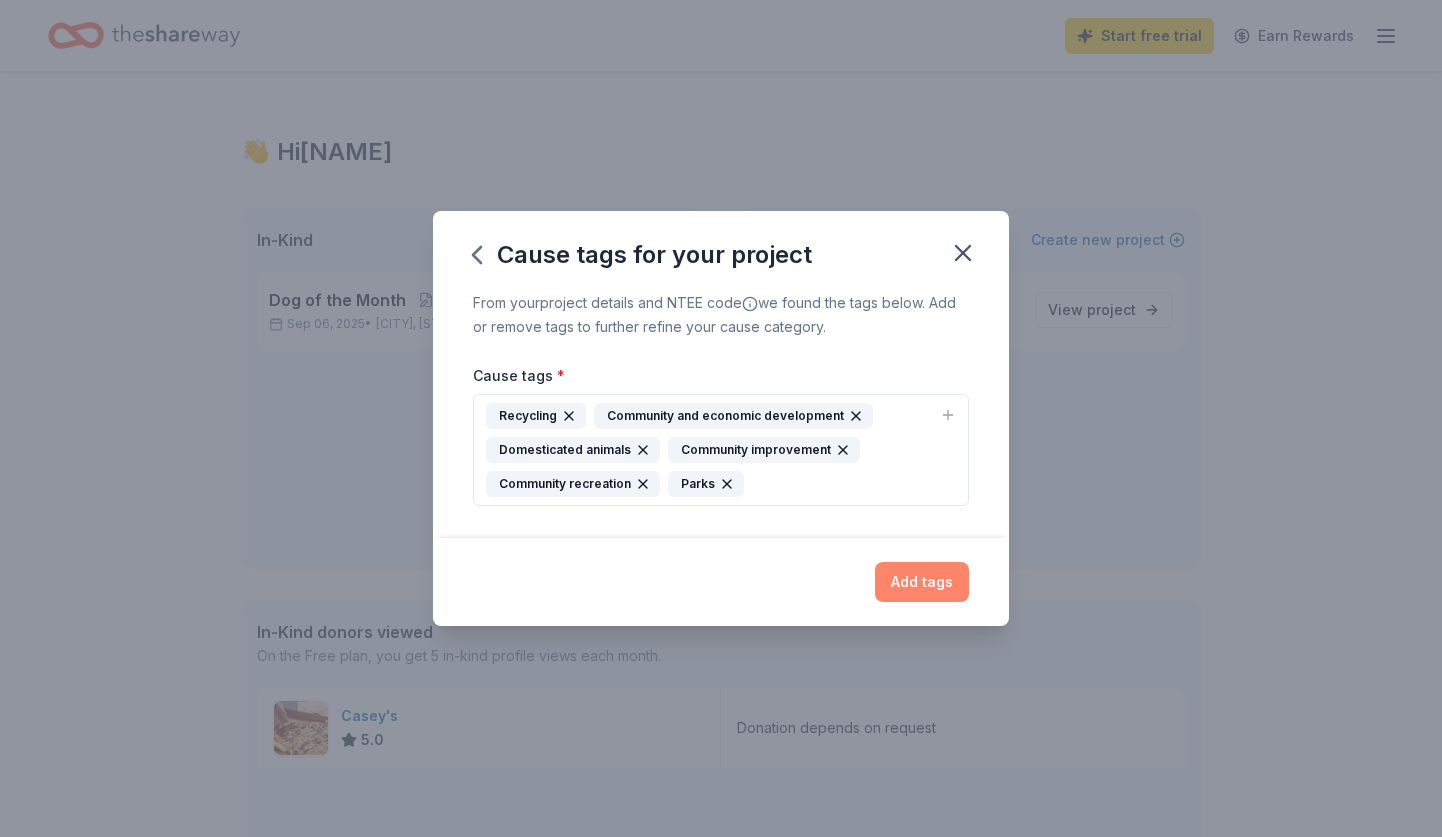 click on "Add tags" at bounding box center (922, 582) 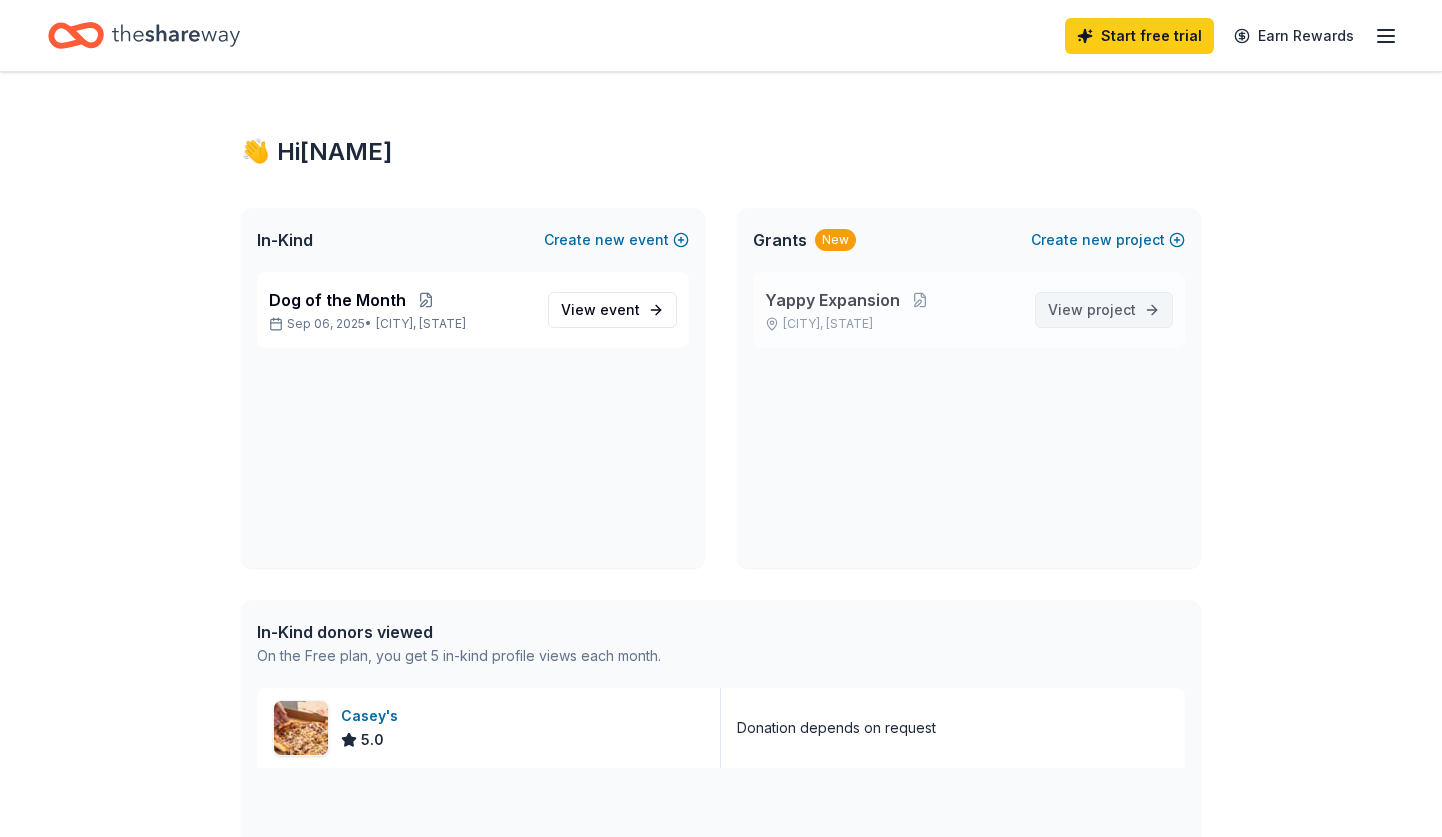 click on "project" at bounding box center [1111, 309] 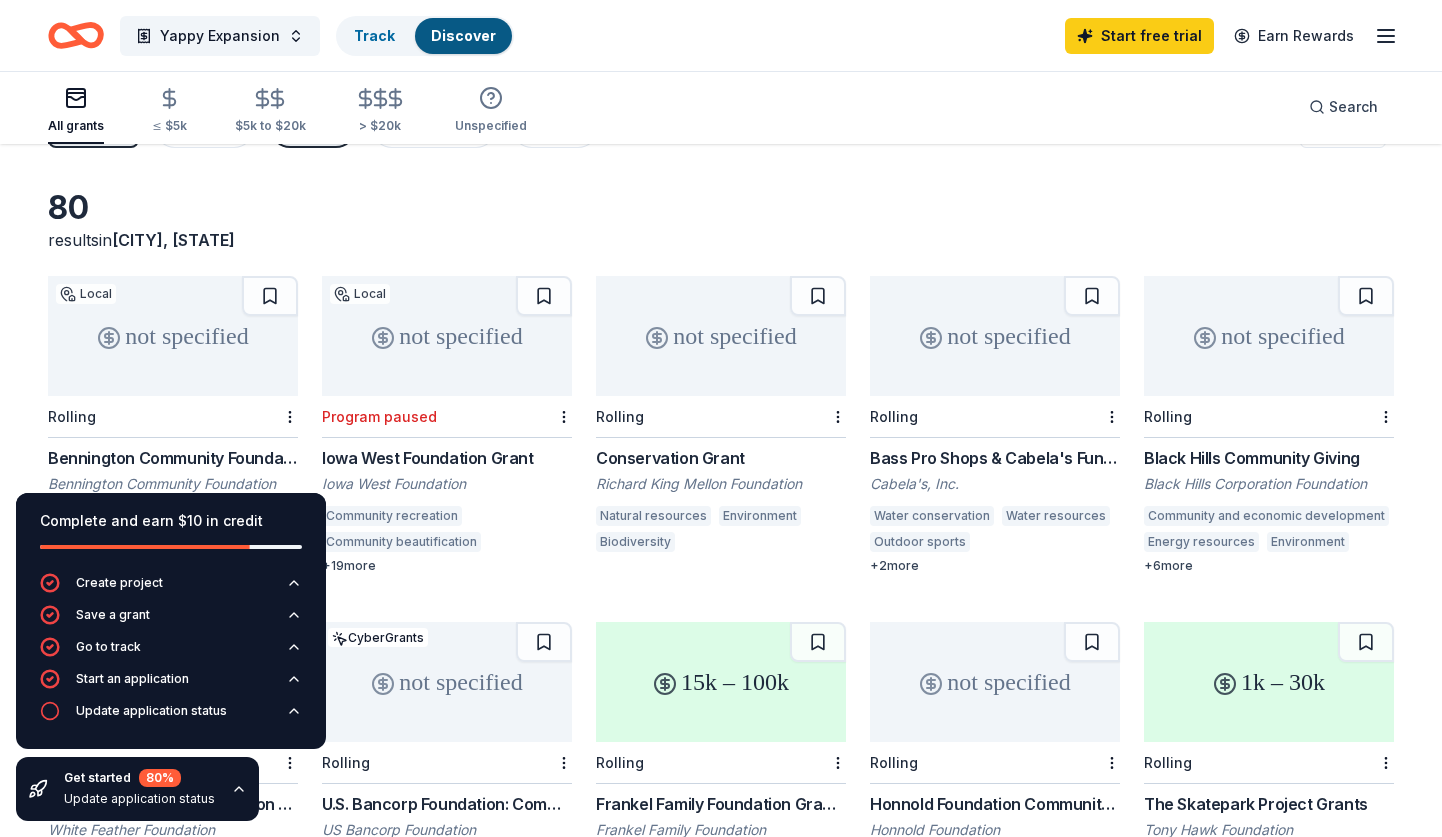 scroll, scrollTop: 37, scrollLeft: 0, axis: vertical 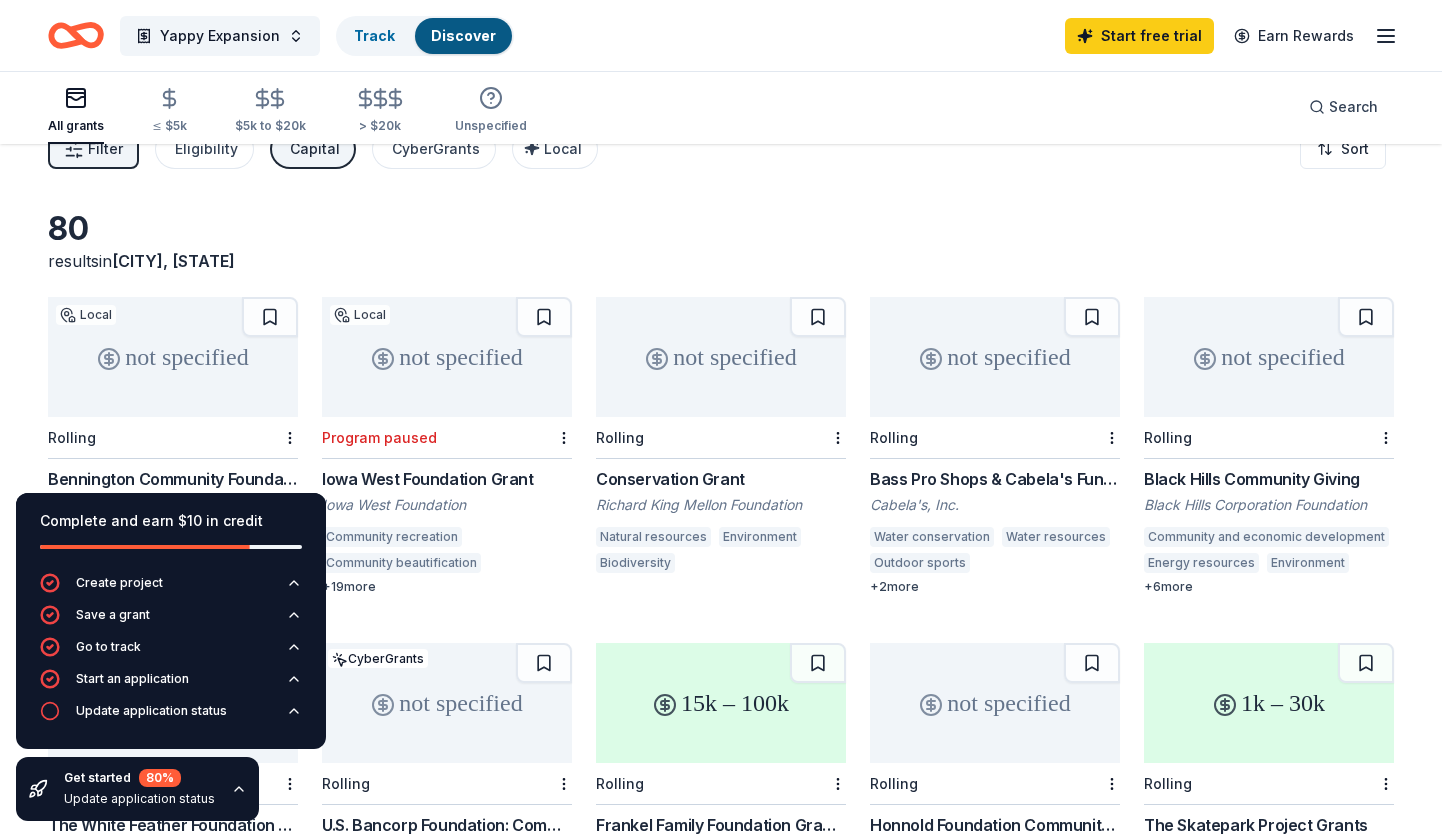 click 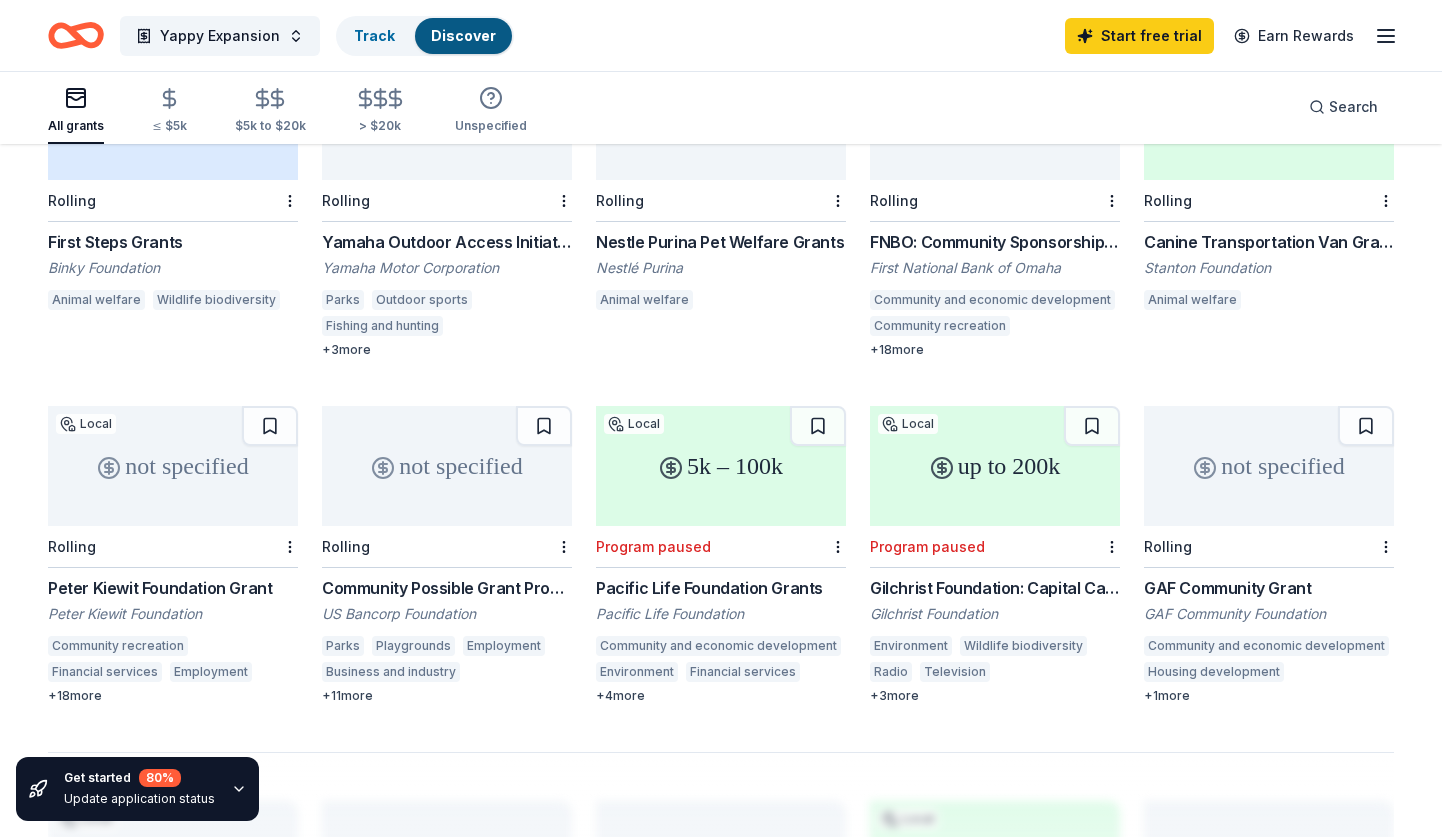 scroll, scrollTop: 969, scrollLeft: 0, axis: vertical 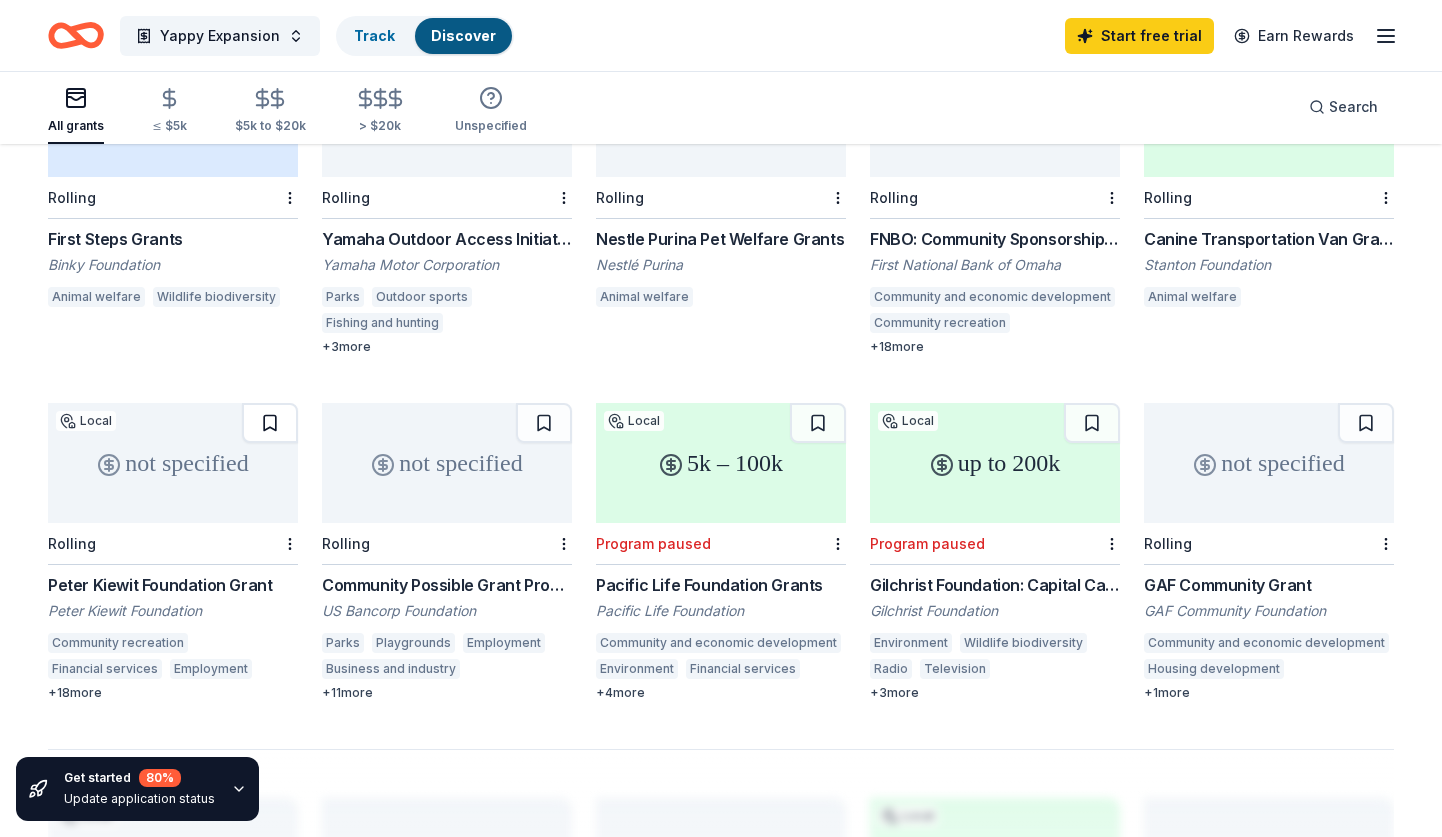click at bounding box center (270, 423) 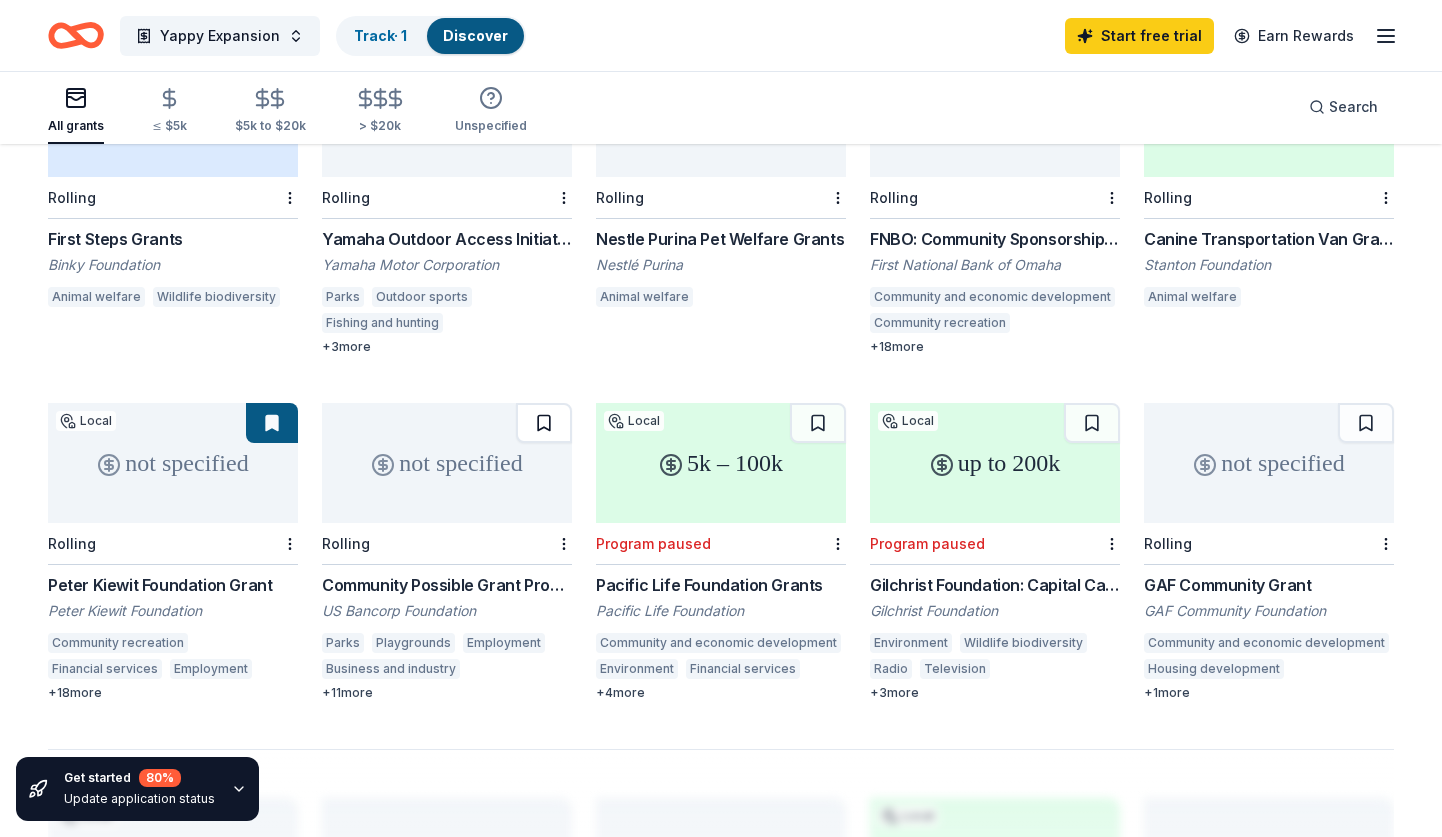 click at bounding box center (544, 423) 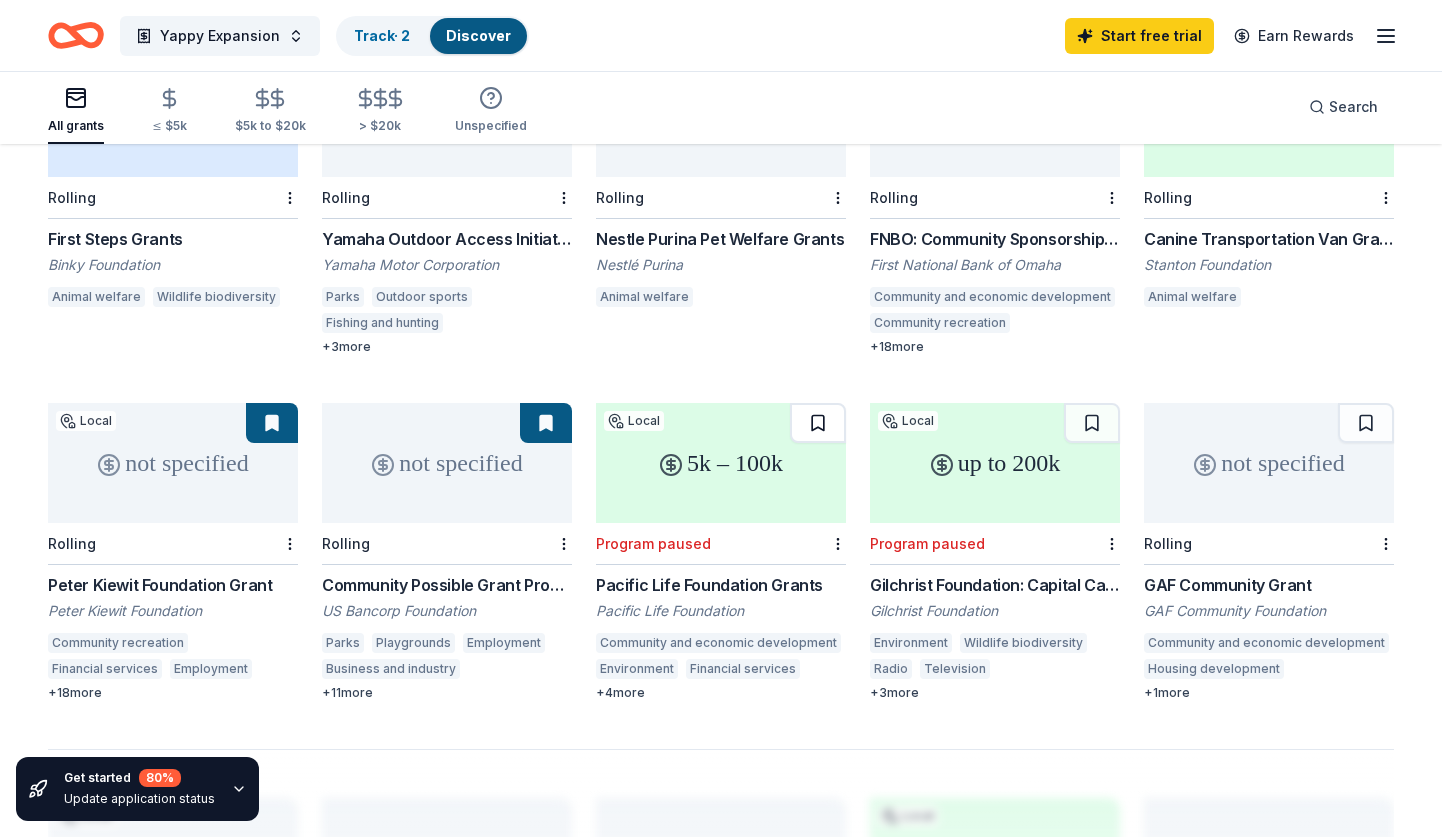 click at bounding box center [818, 423] 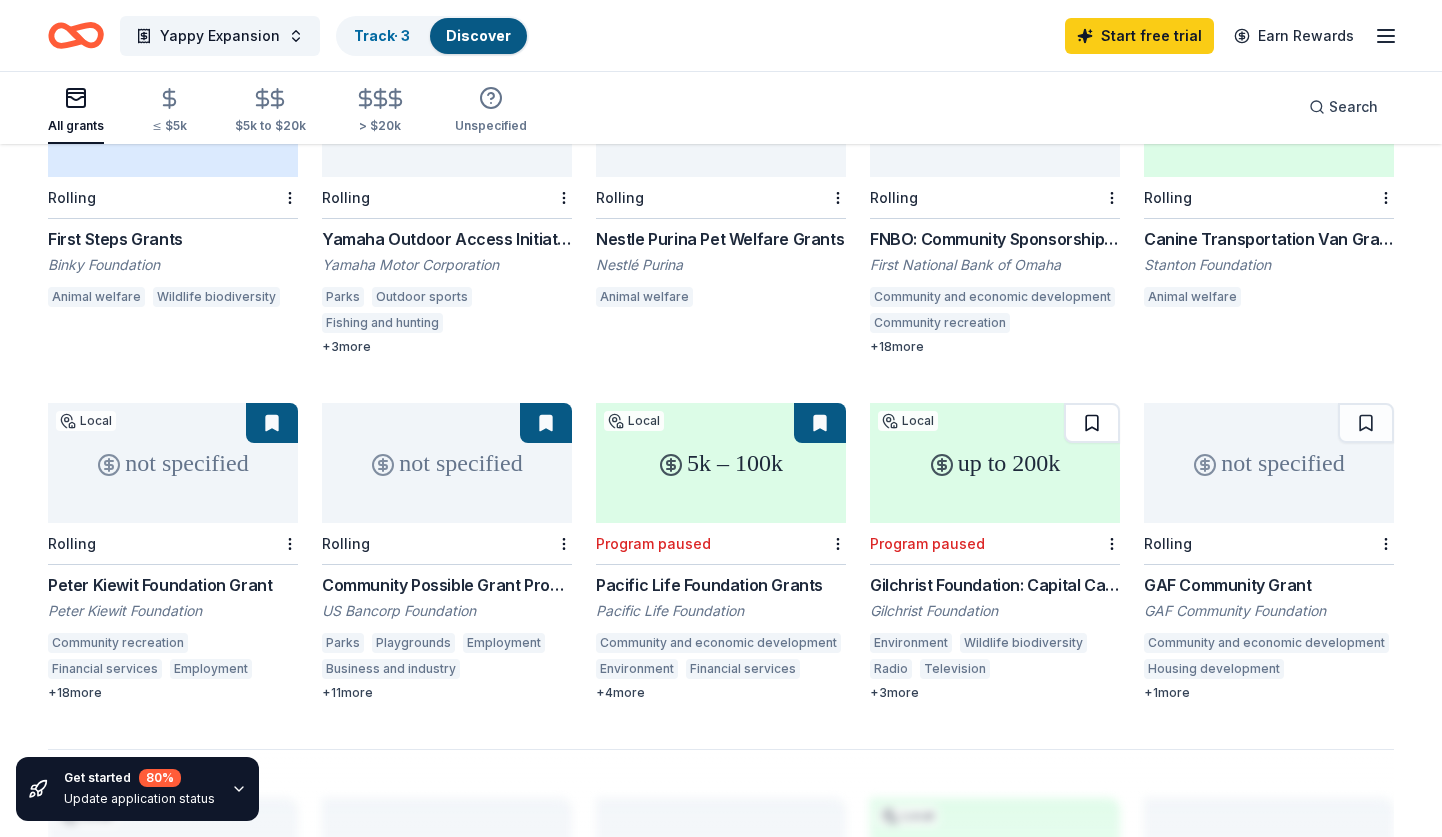 click at bounding box center (1092, 423) 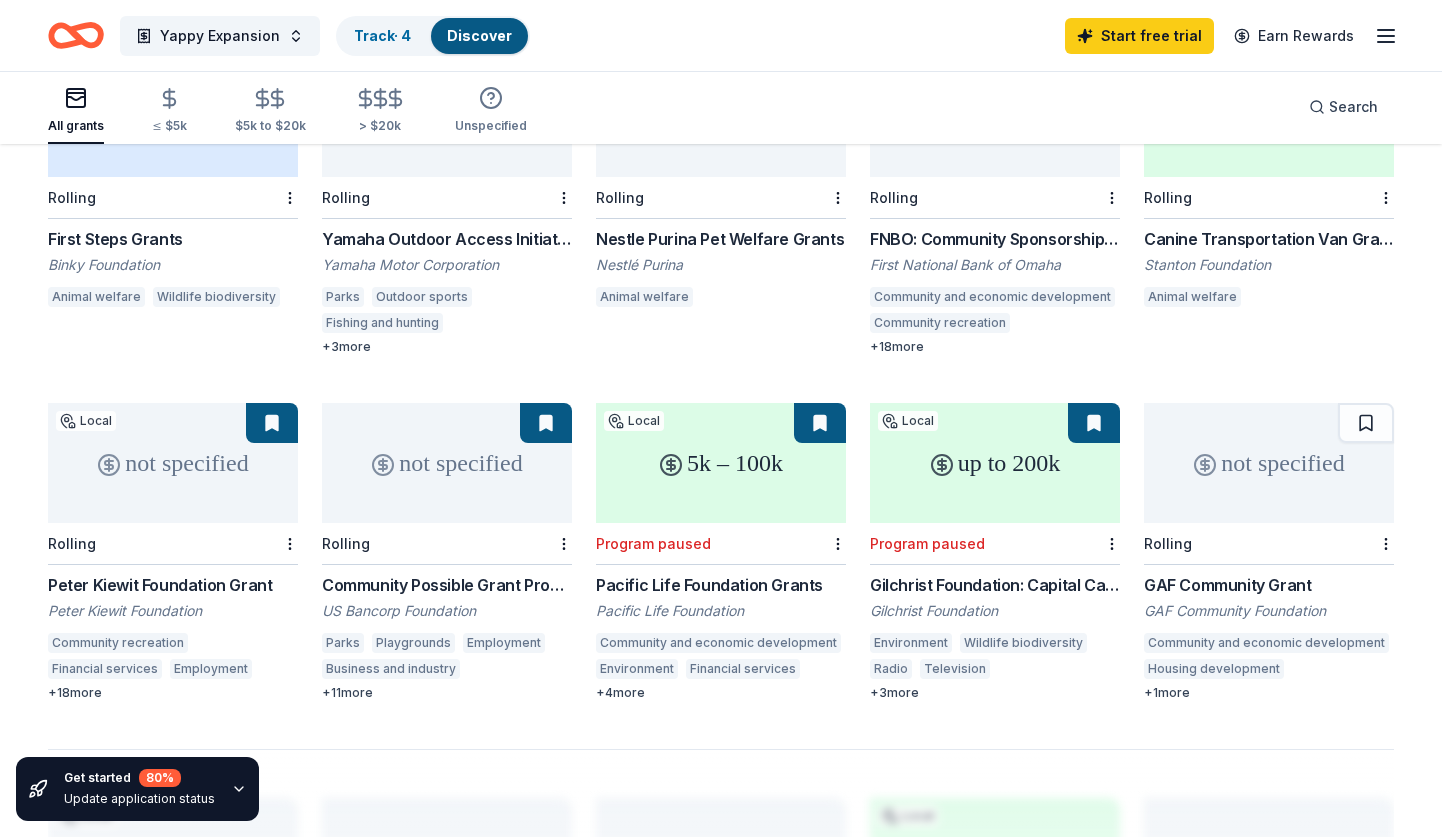 click on "Community and economic development" at bounding box center (1266, 643) 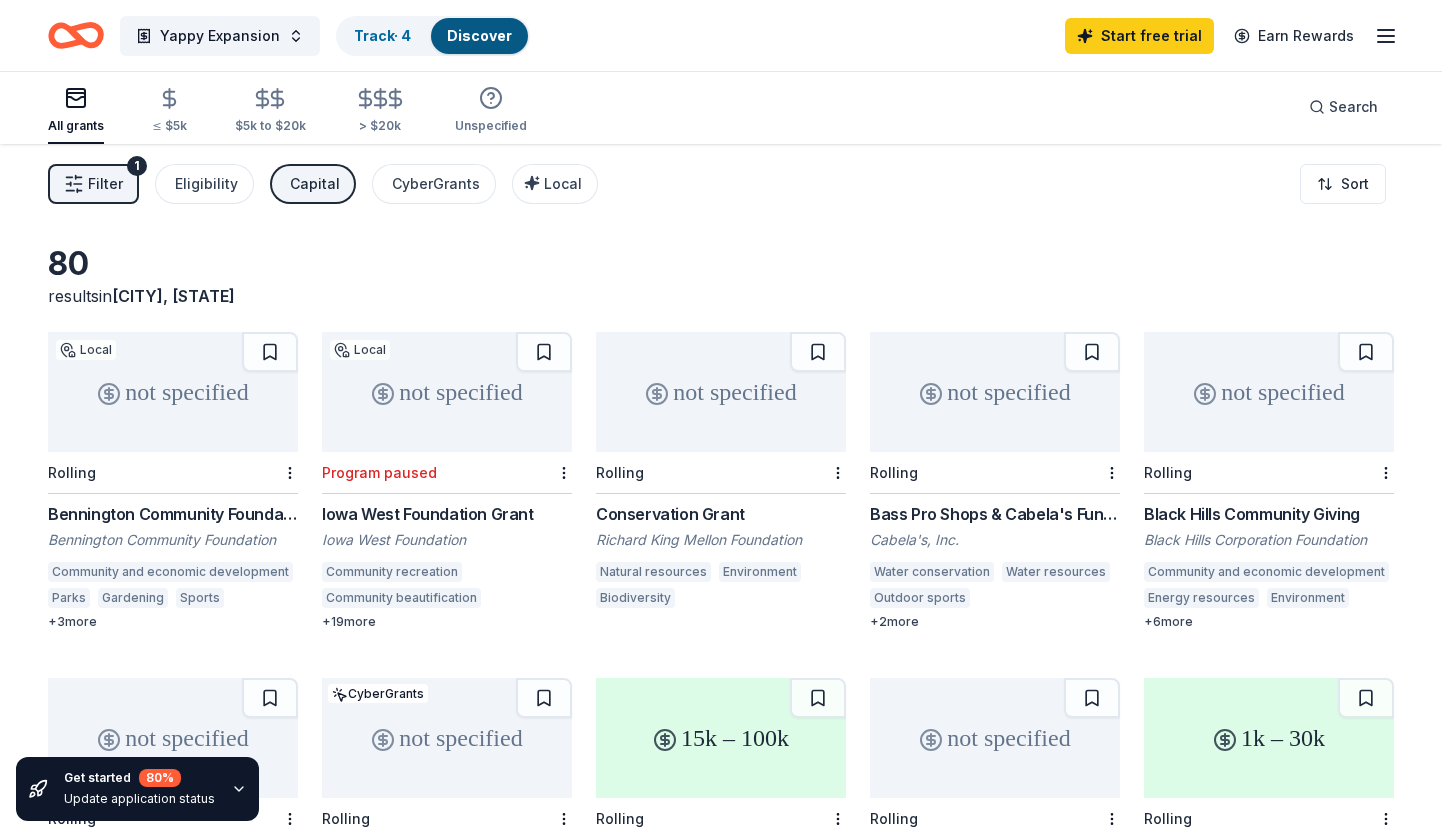 scroll, scrollTop: 0, scrollLeft: 0, axis: both 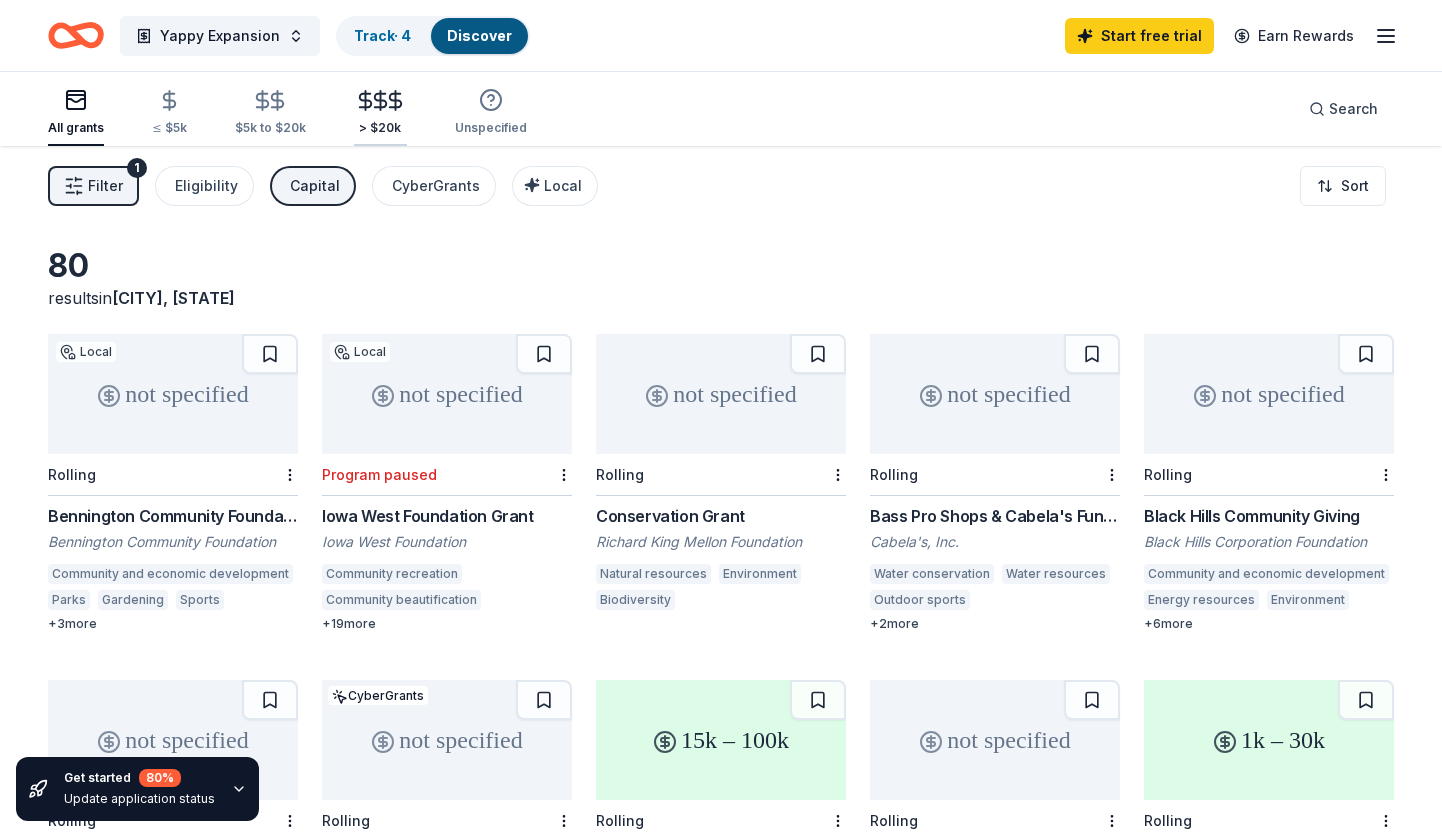 click on "> $20k" at bounding box center [380, 128] 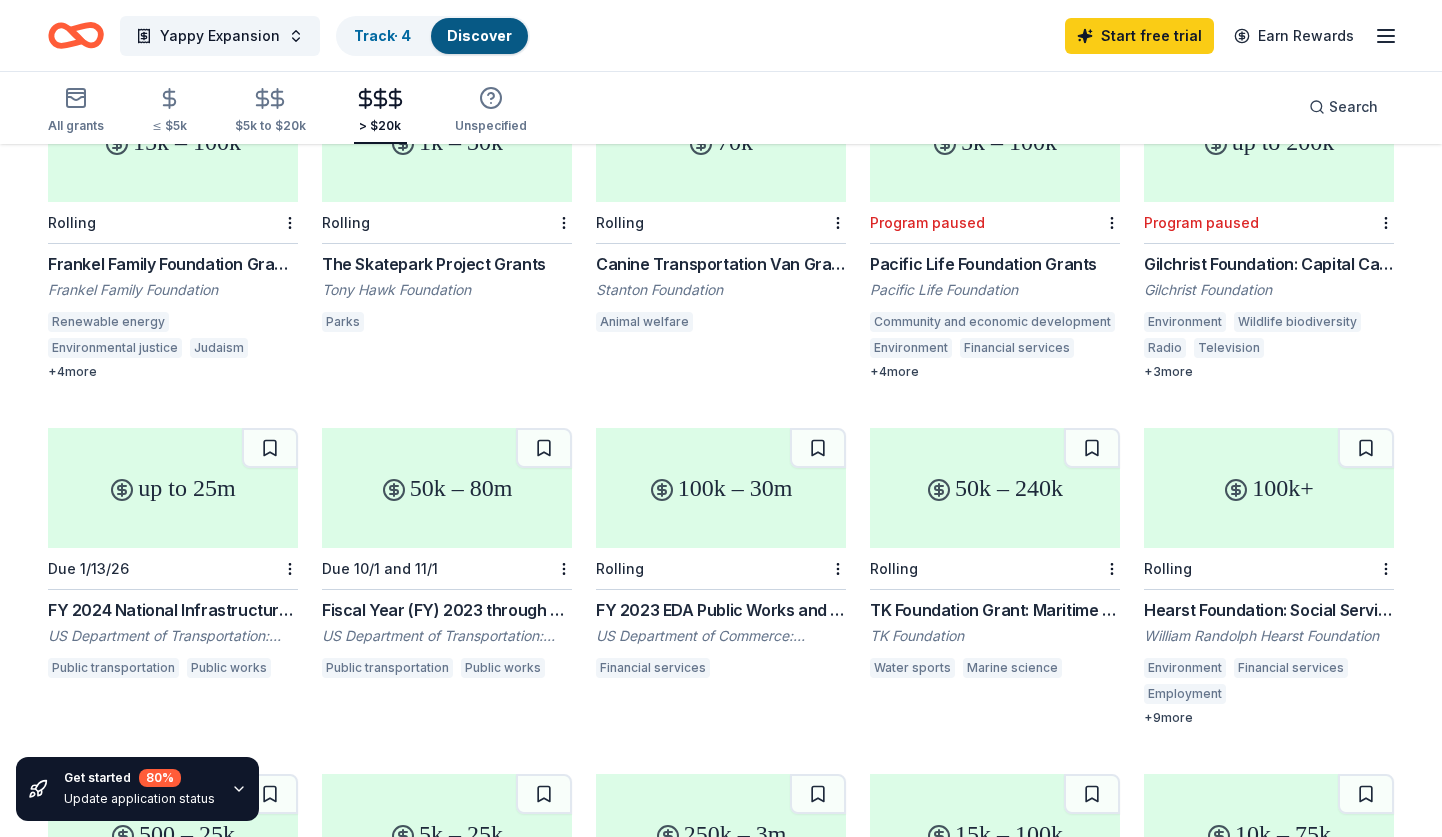 scroll, scrollTop: 0, scrollLeft: 0, axis: both 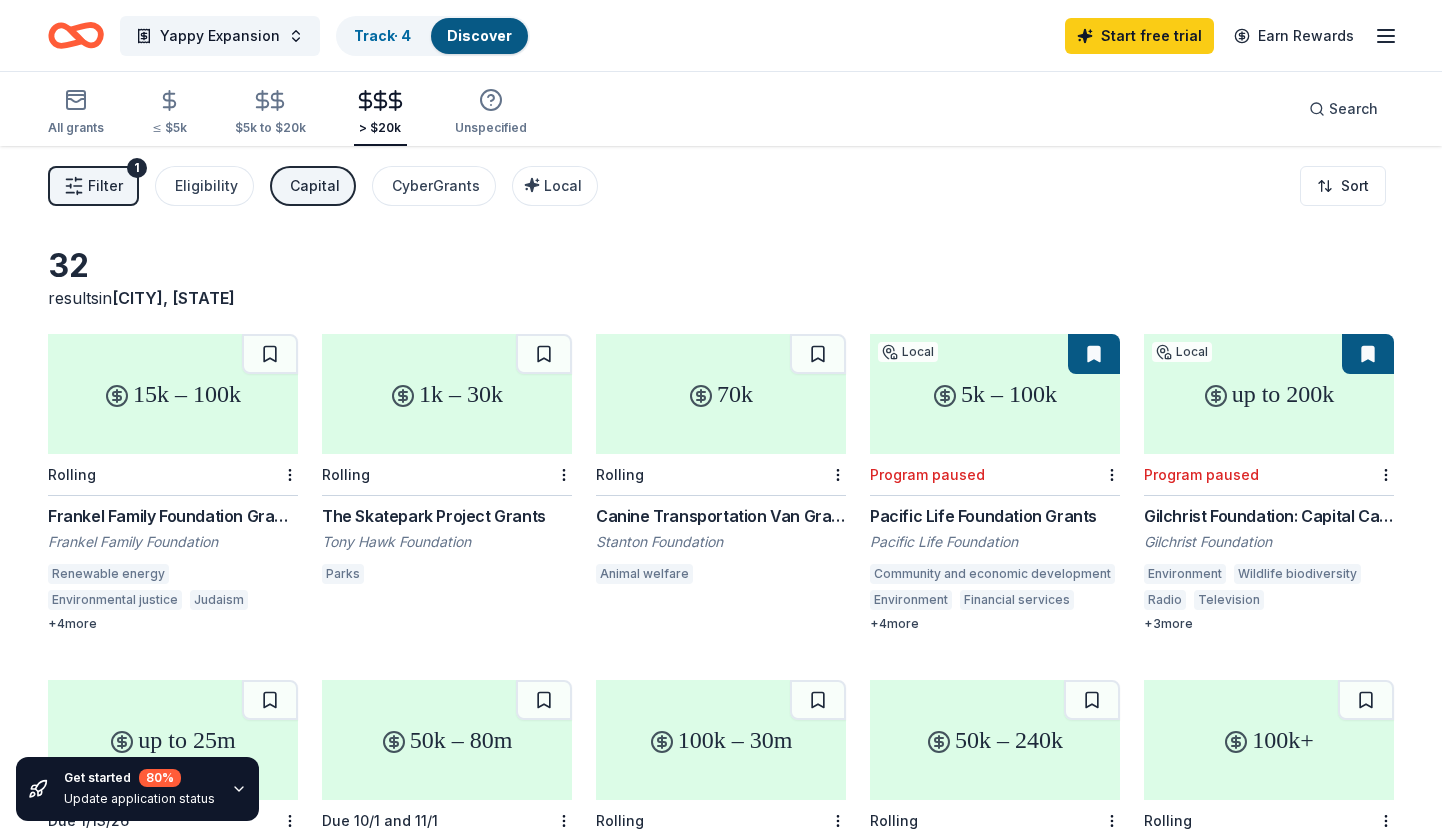 click 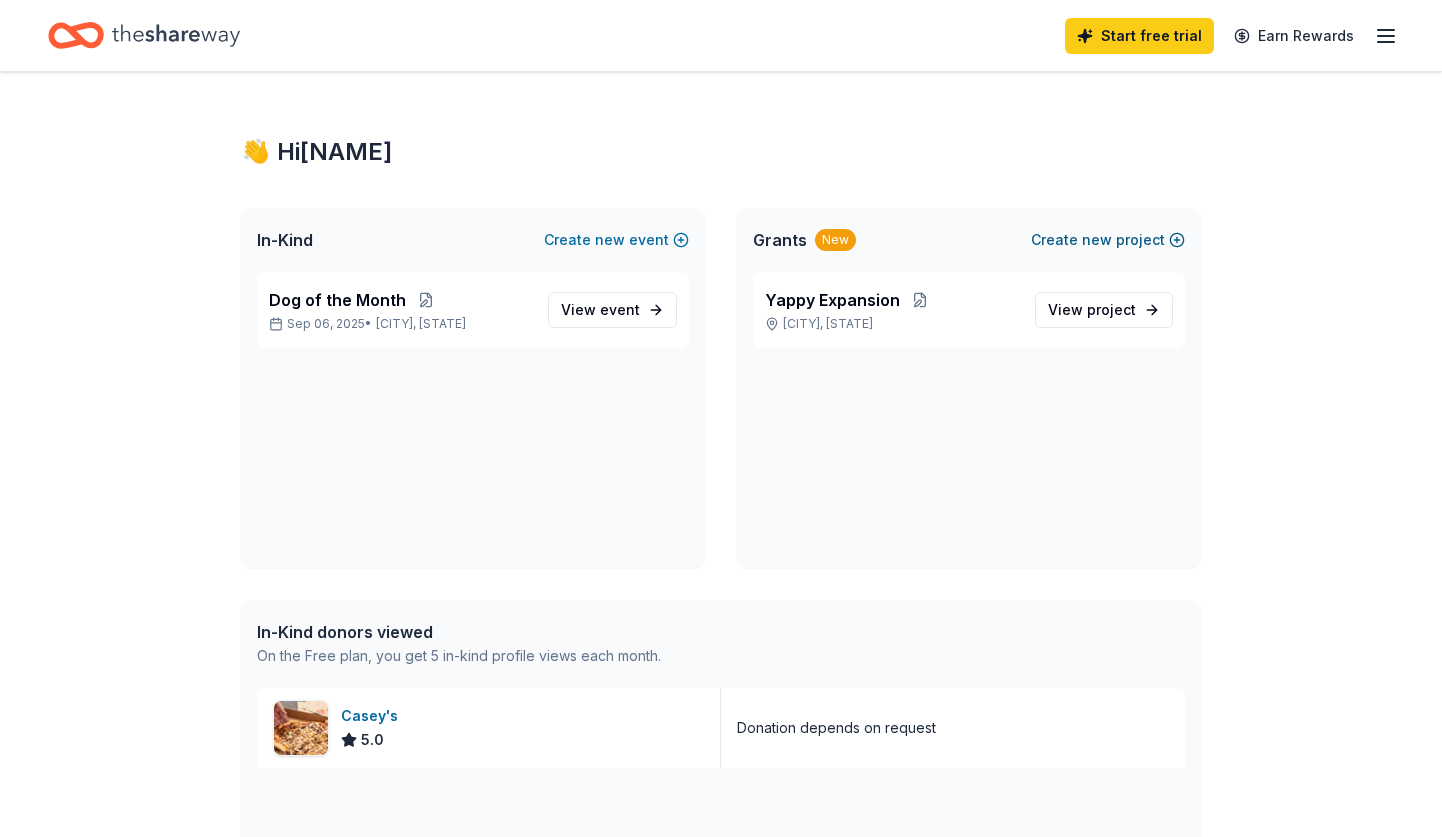 click on "Create  new  project" at bounding box center (1108, 240) 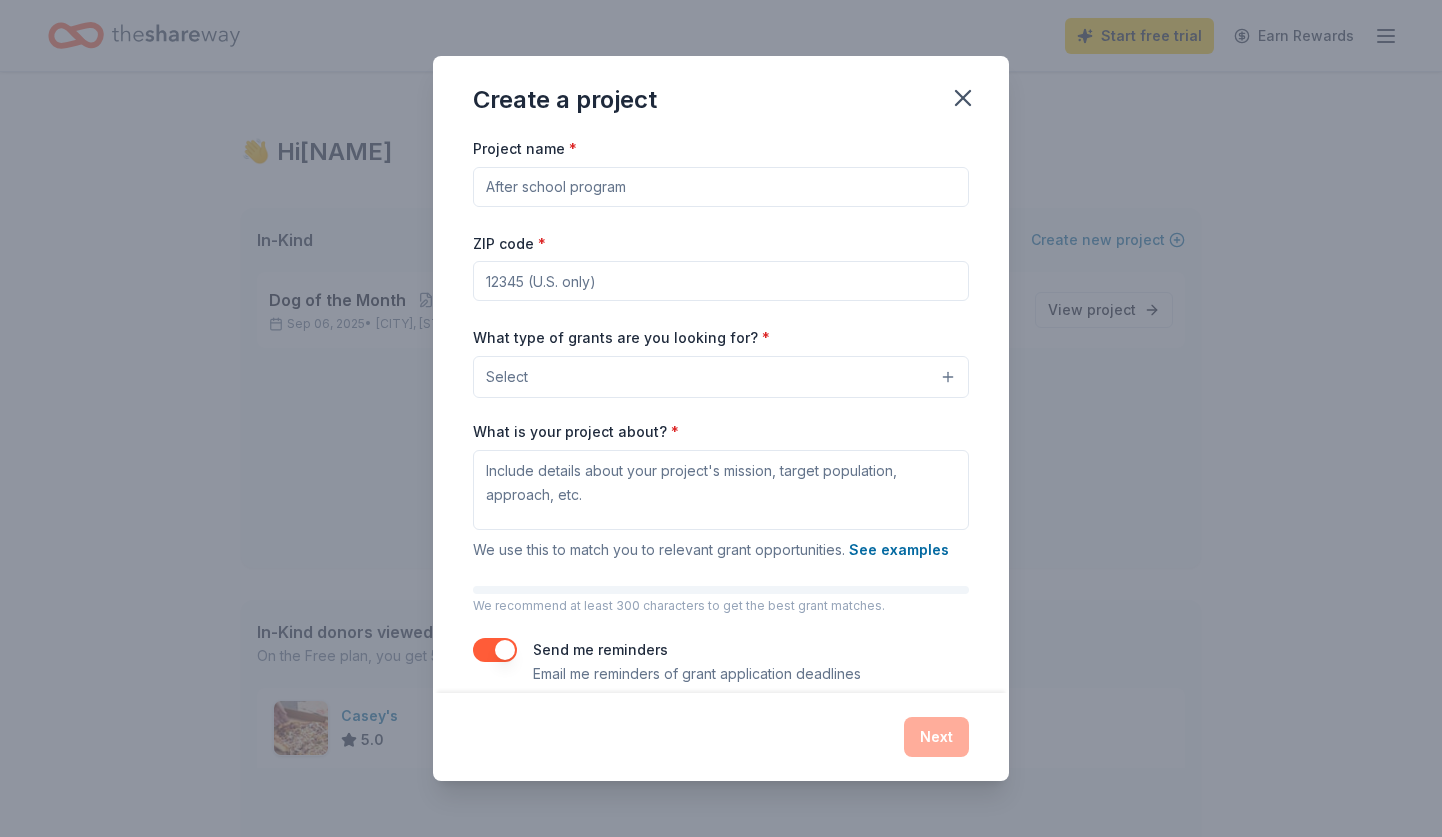 click on "Project name *" at bounding box center (721, 187) 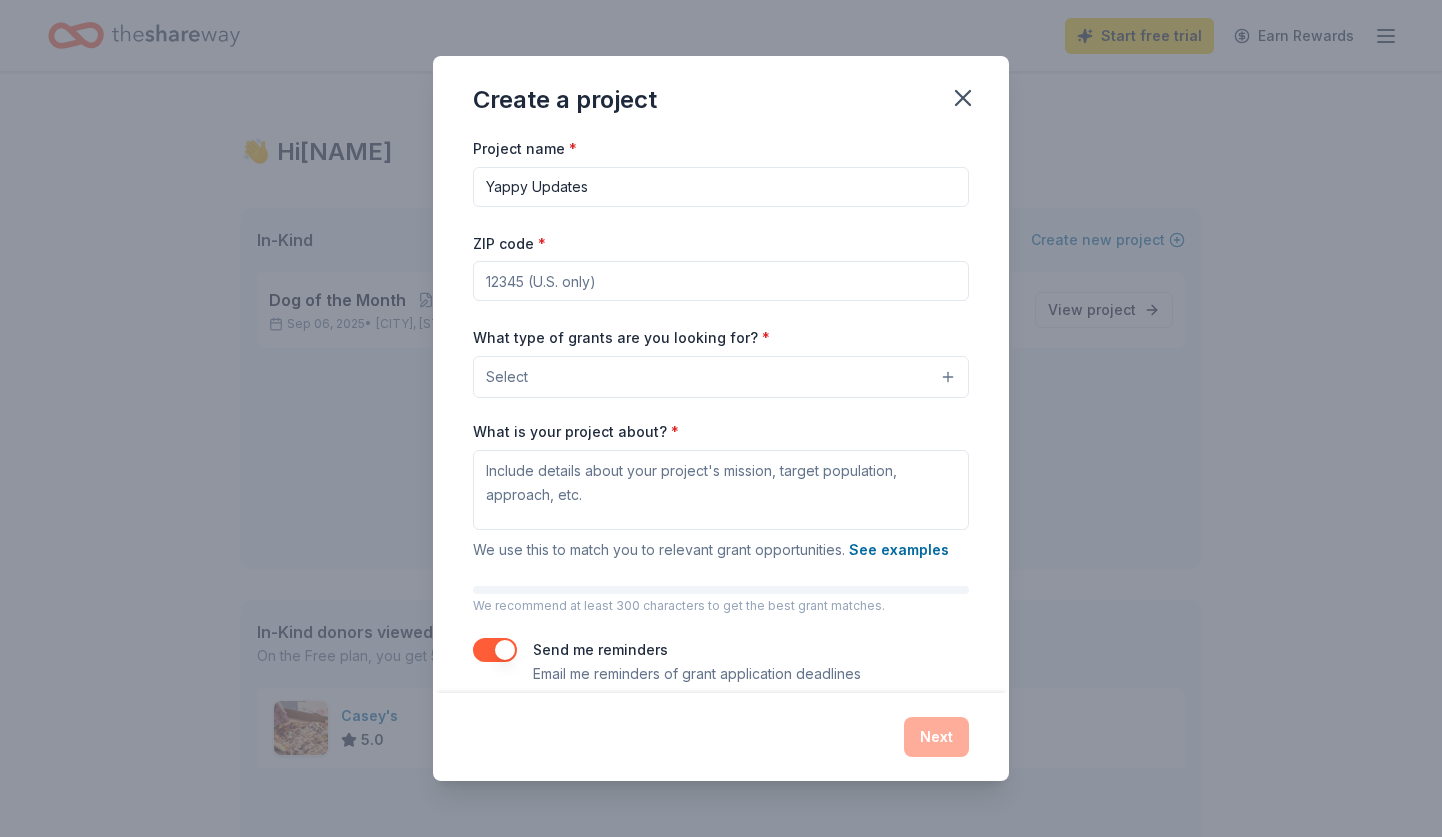 type on "Yappy Updates" 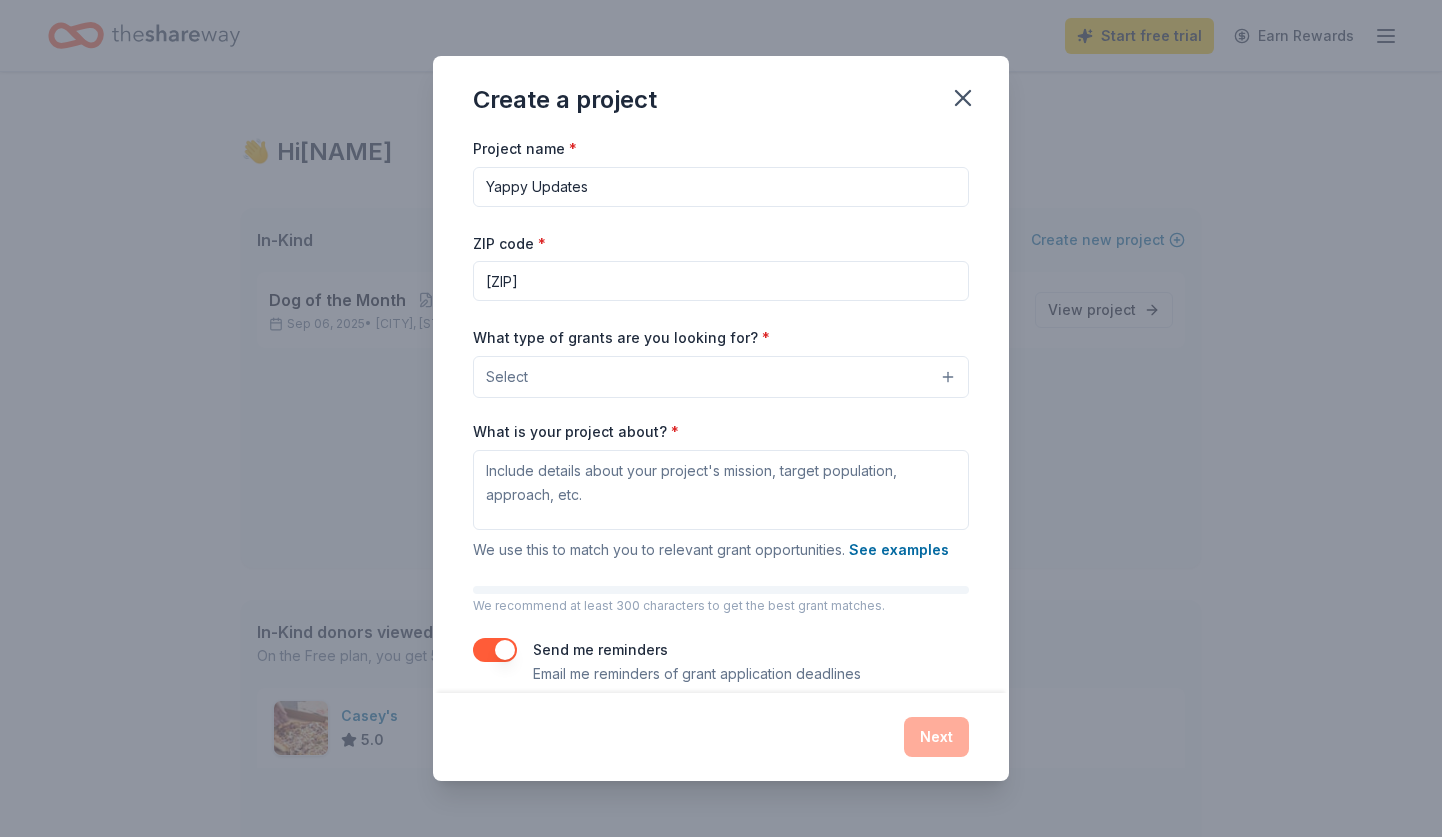 type on "[ZIP]" 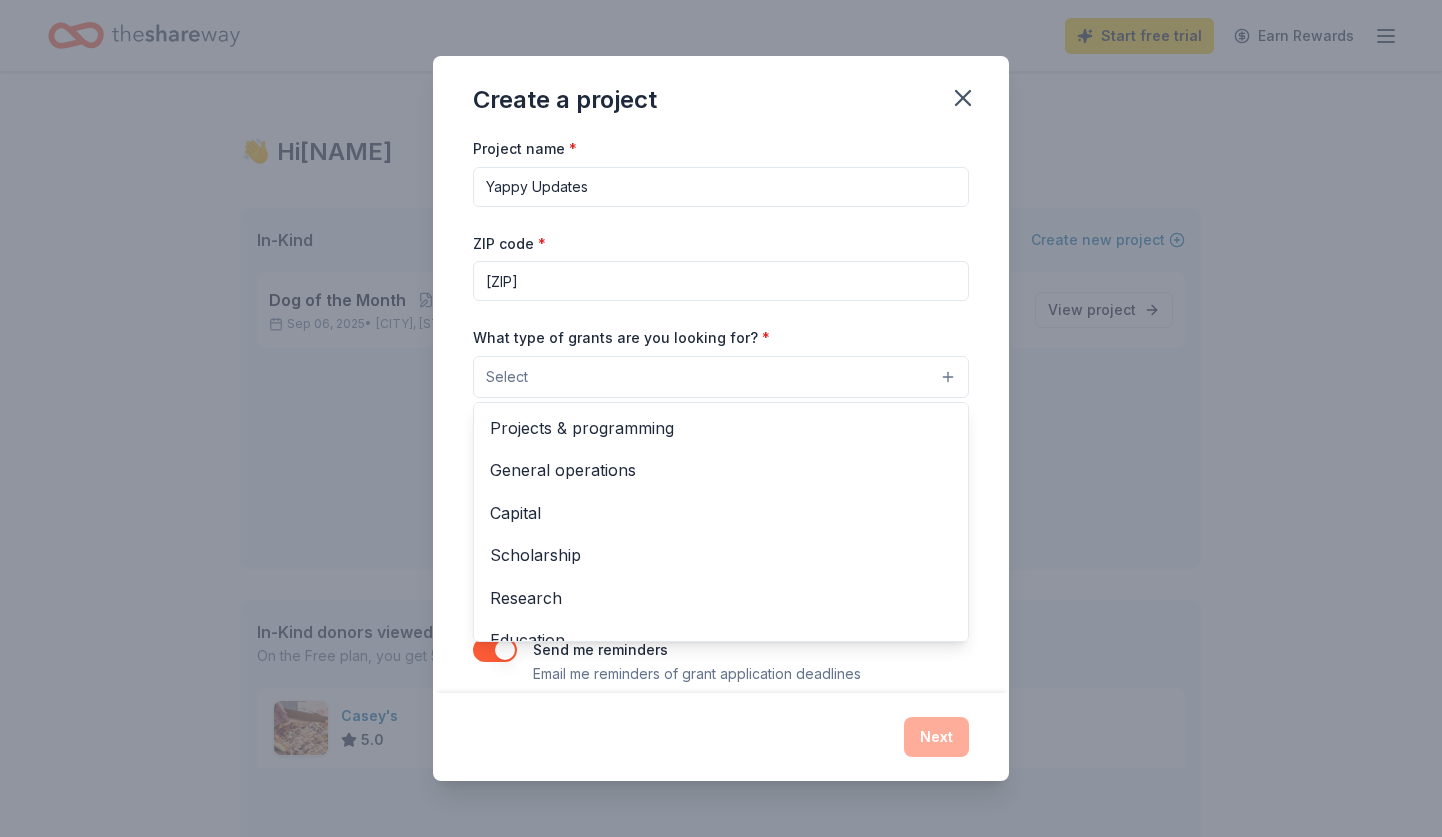 click on "Select" at bounding box center [721, 377] 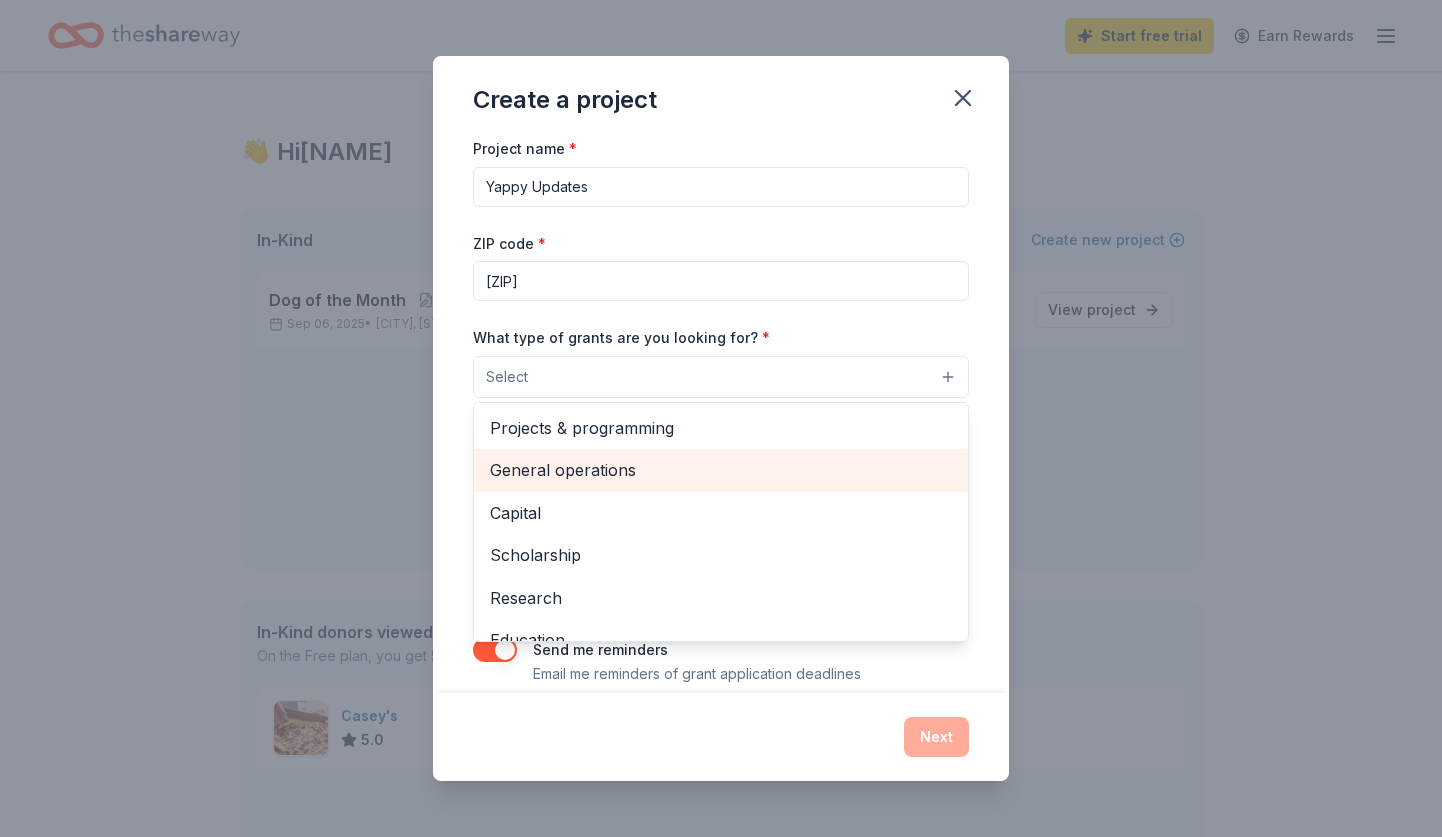 click on "General operations" at bounding box center [721, 470] 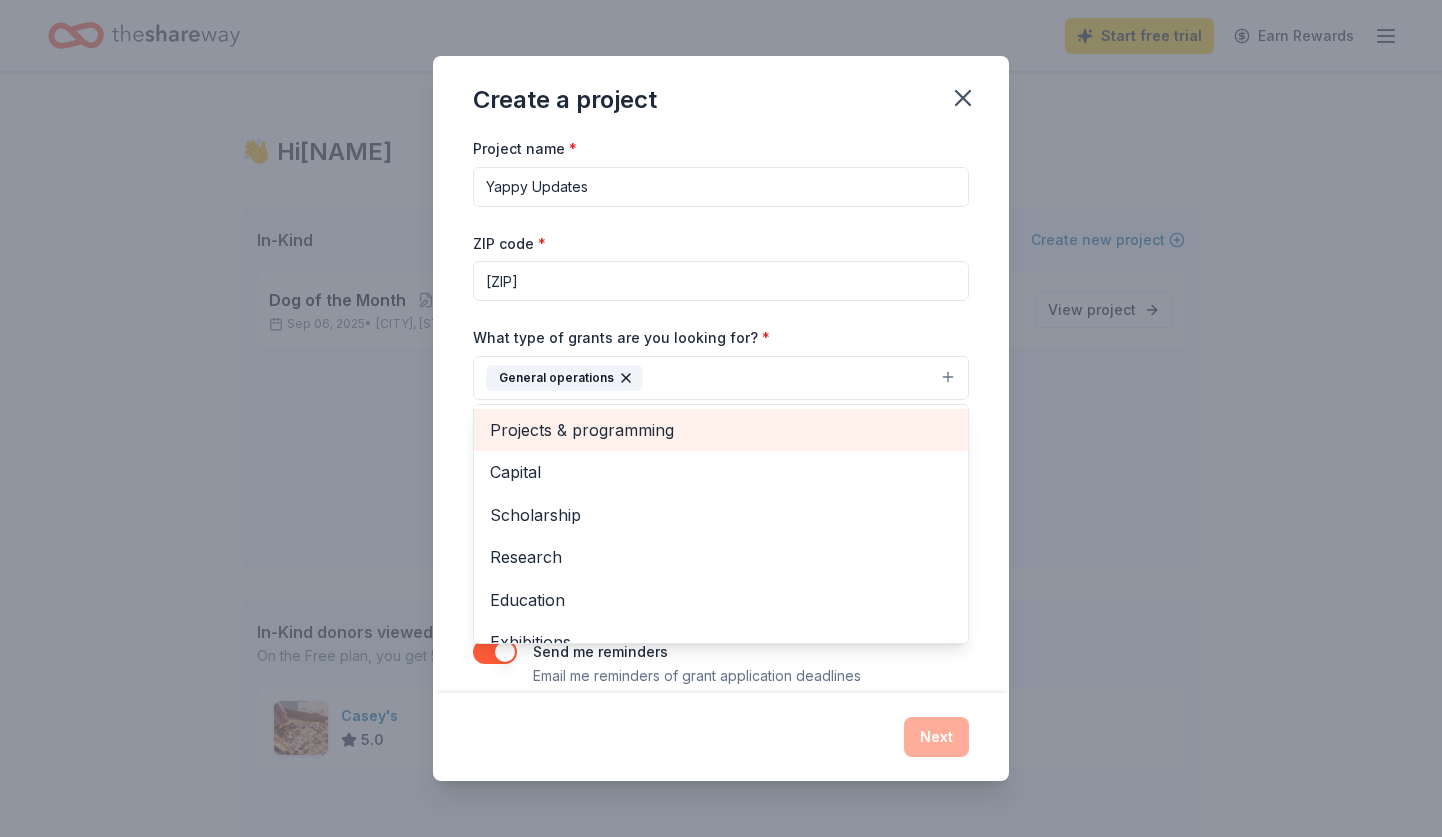 click on "Projects & programming" at bounding box center (721, 430) 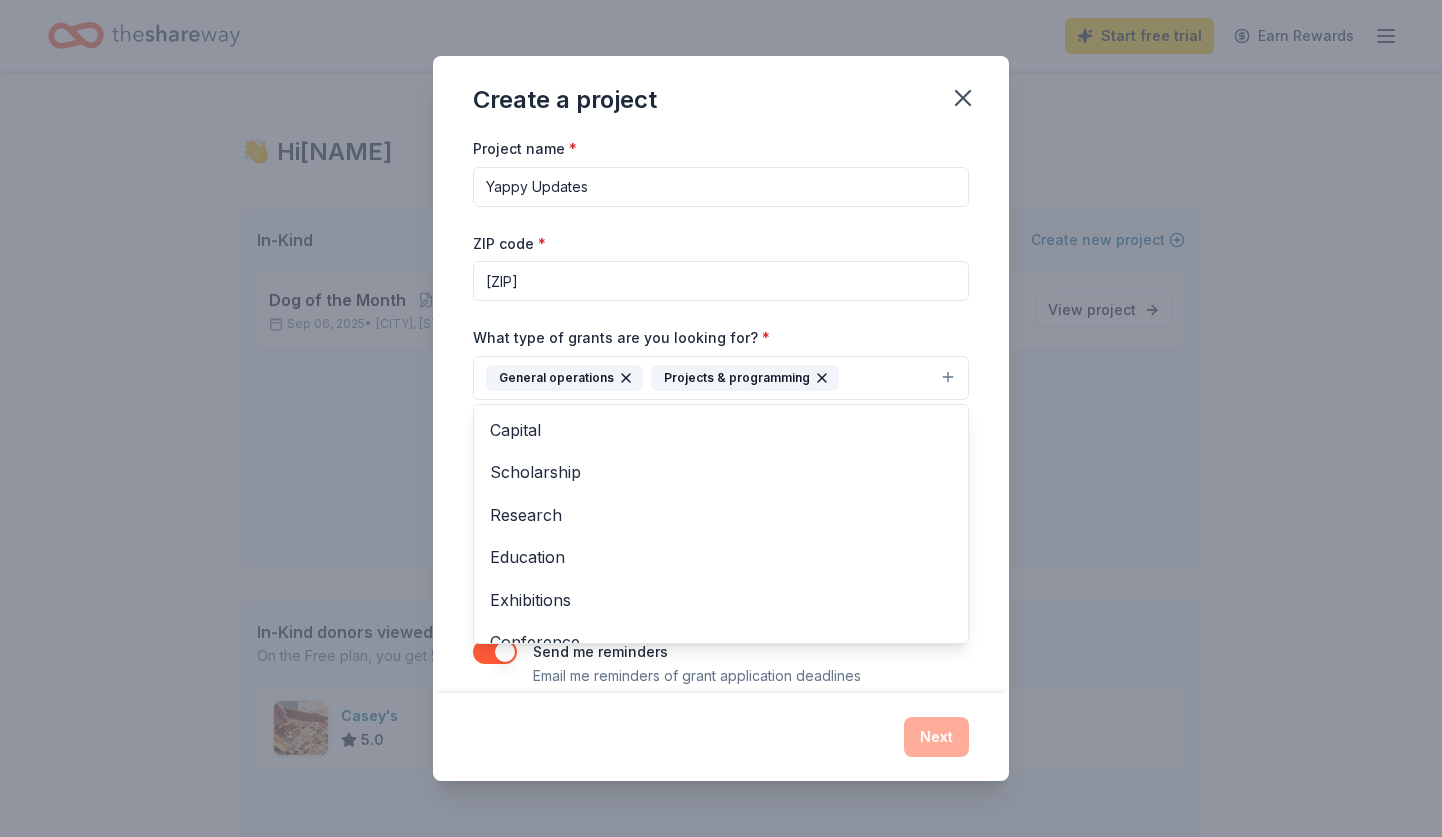 click on "Project name * Yappy Updates ZIP code * 68134 What type of grants are you looking for? * General operations Projects & programming Capital Scholarship Research Education Exhibitions Conference Training and capacity building Fellowship Other What is your project about? * We use this to match you to relevant grant opportunities.   See examples We recommend at least 300 characters to get the best grant matches. Send me reminders Email me reminders of grant application deadlines" at bounding box center [721, 411] 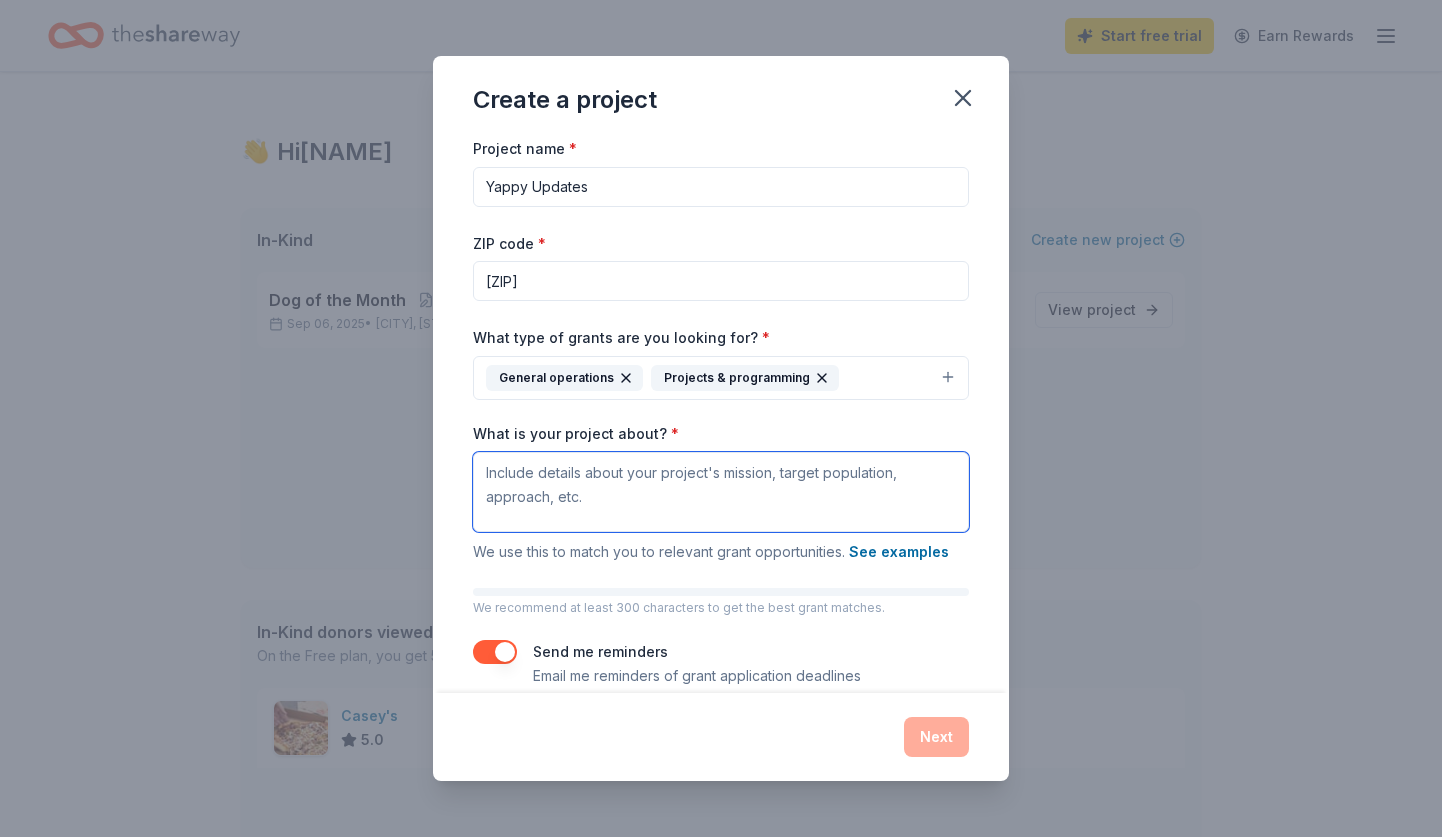 click on "What is your project about? *" at bounding box center [721, 492] 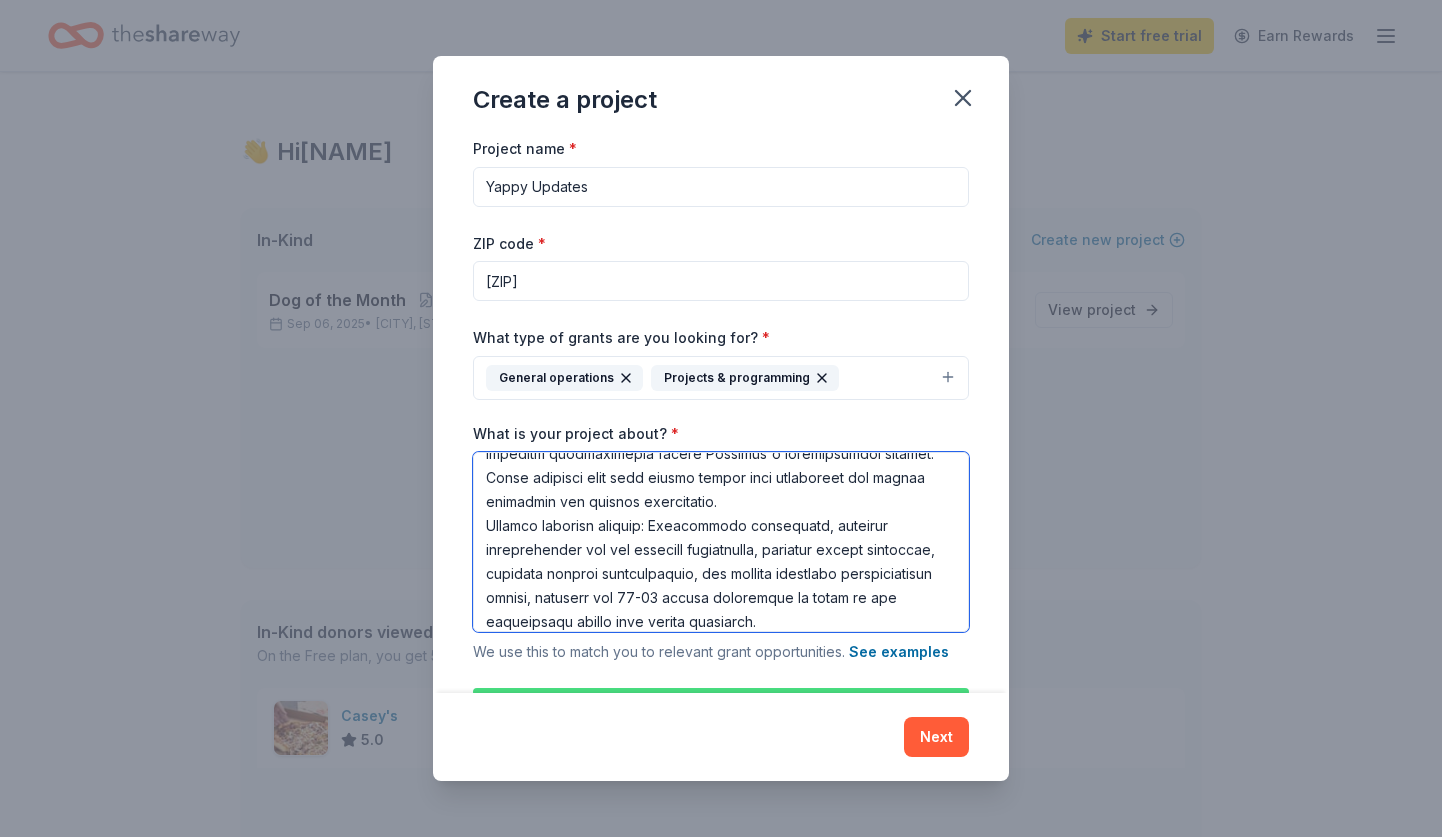 scroll, scrollTop: 414, scrollLeft: 0, axis: vertical 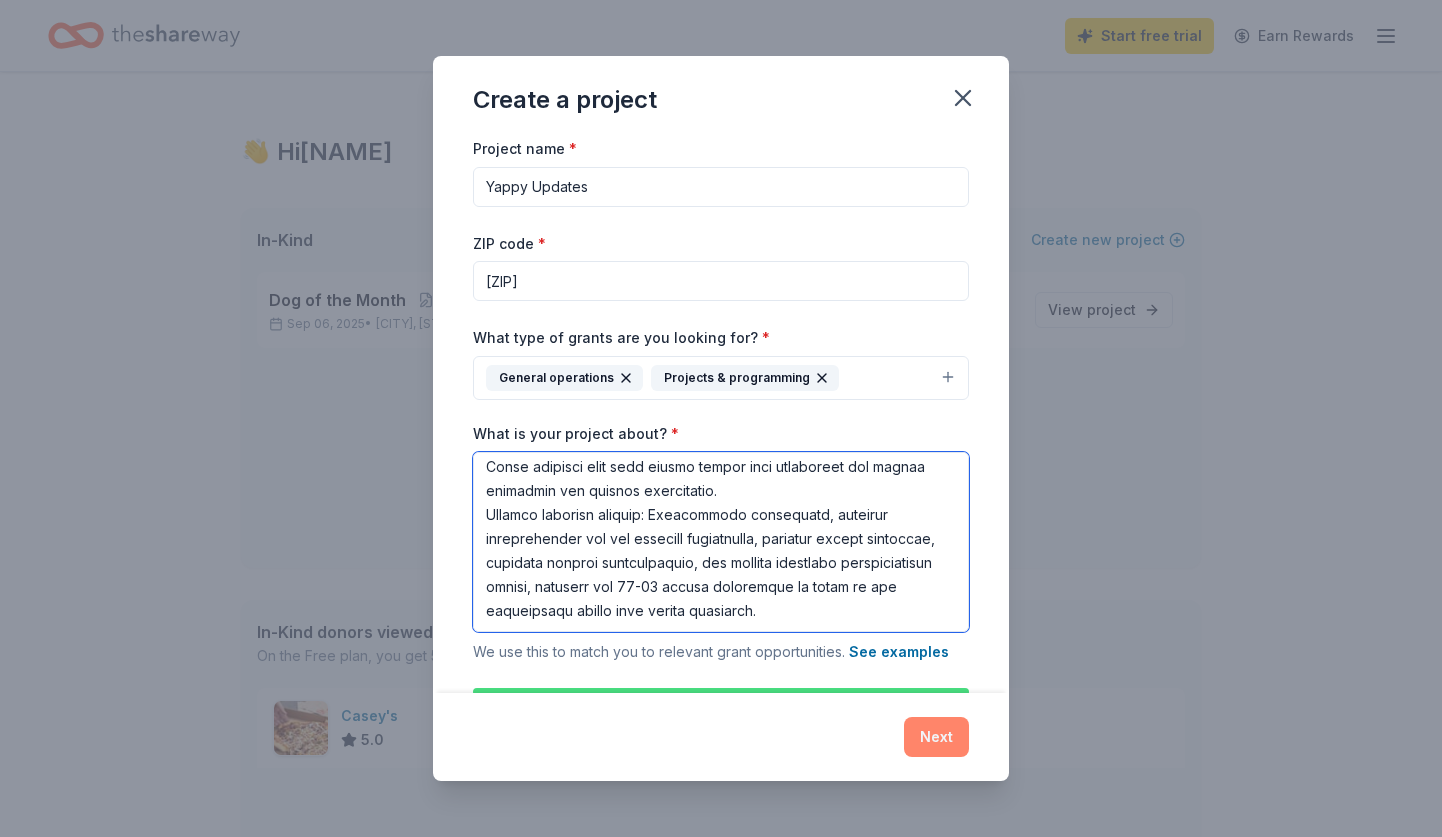 type on "Yappy Upgrades is a modernization project to bring Omaha's 20+ year dog socialization program into the digital age with essential infrastructure and technology improvements.
Currently, Yappy Pack operates with outdated systems that create barriers for participants and volunteers. We rely on cash-only payments (excluding families without cash), manual paper check-ins (inefficient and weather-vulnerable), aging water equipment (frequent hose failures), and group text chains for communications (unreliable for 350+ families).
This project will implement: digital check-in systems with tablets, card/mobile payment processing, upgraded water infrastructure with new hoses and multi-point hookups, modernized first aid stations, a towel lending system for muddy dogs, and mass communication tools for weather cancellations and event updates.
The goal is operational efficiency and accessibility - reducing volunteer workload, improving participant experience, and ensuring reliable communication during Nebraska's unpredi..." 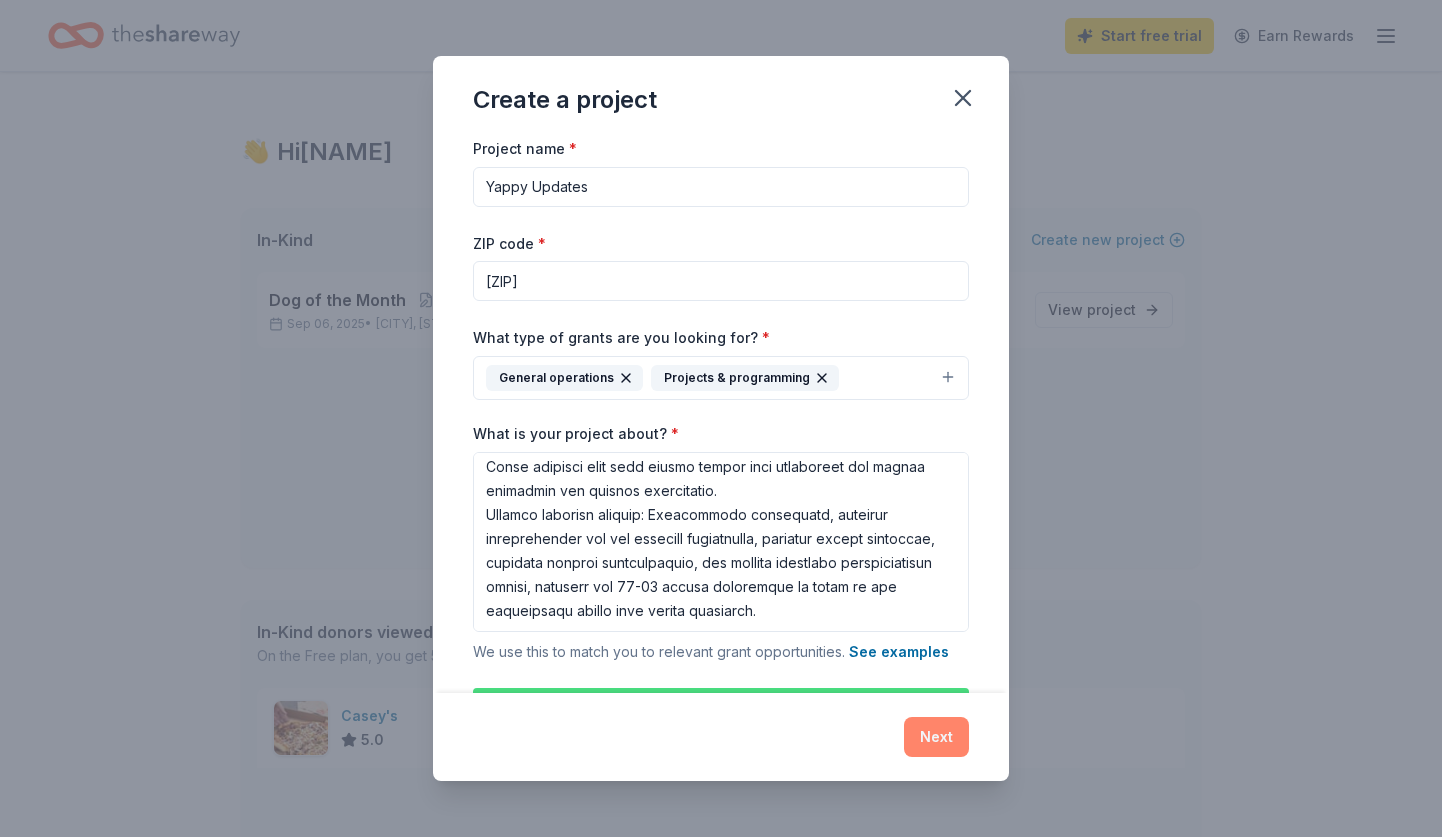 click on "Next" at bounding box center (936, 737) 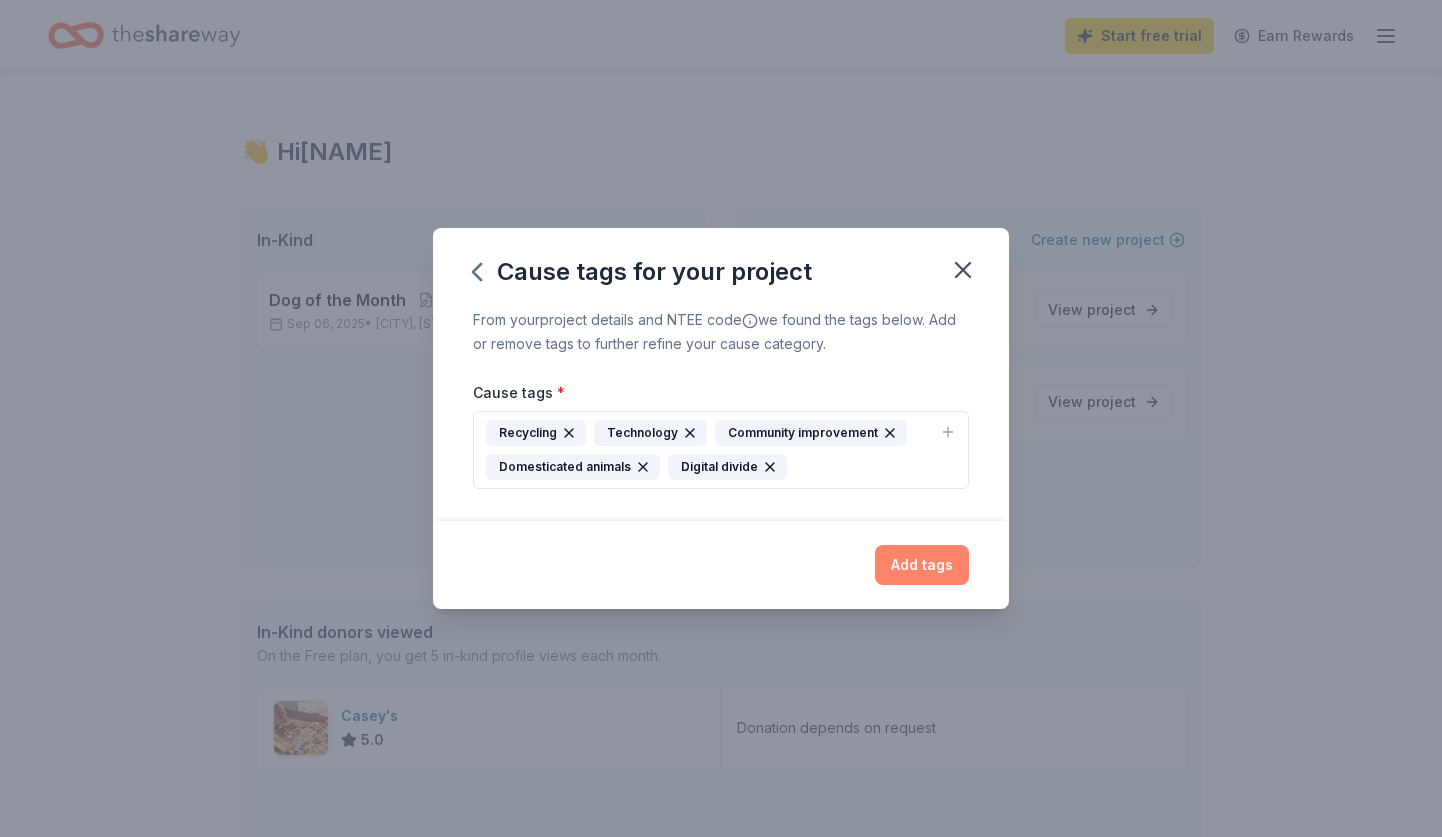 click on "Add tags" at bounding box center [922, 565] 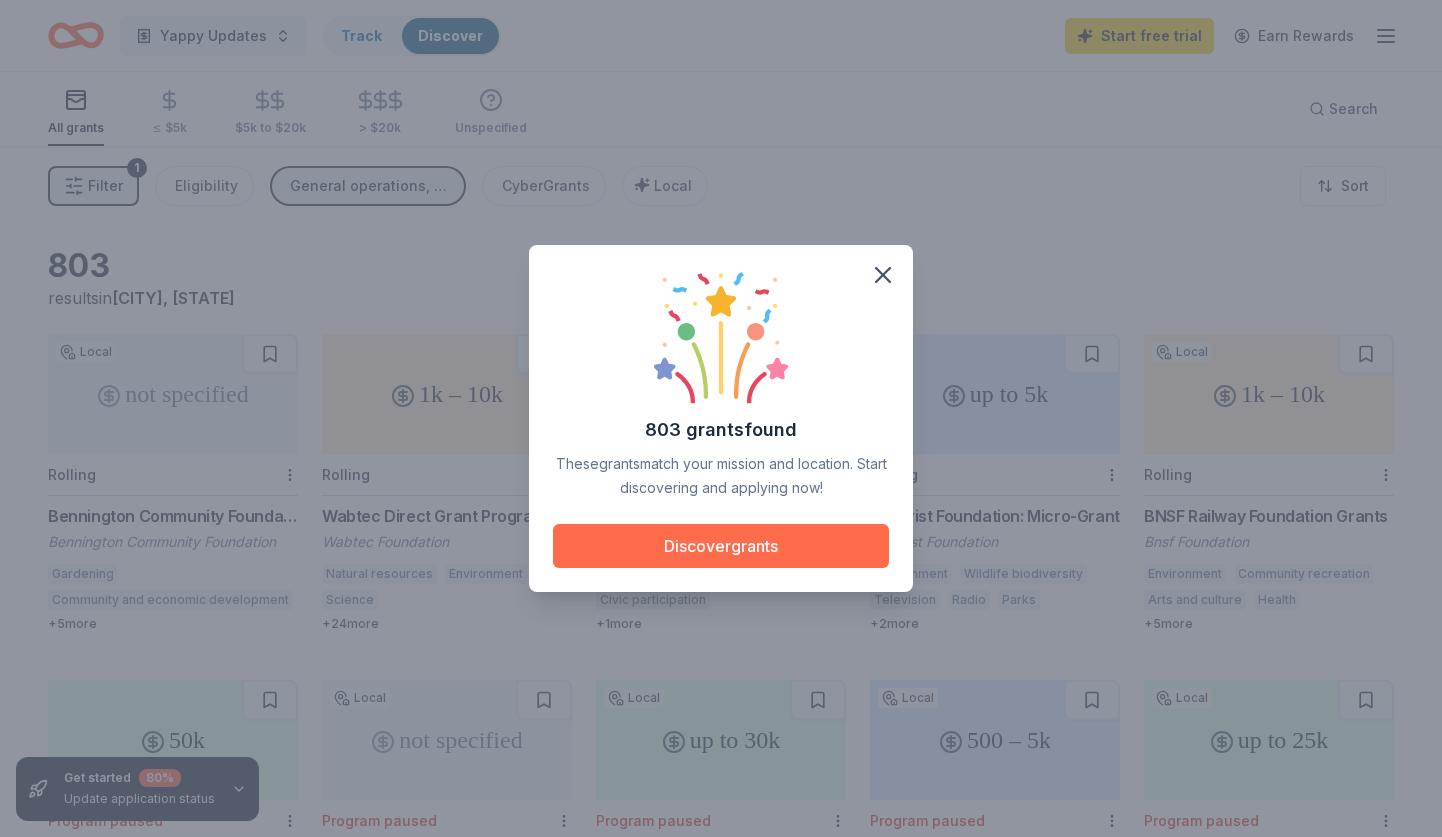 click on "Discover  grants" at bounding box center (721, 546) 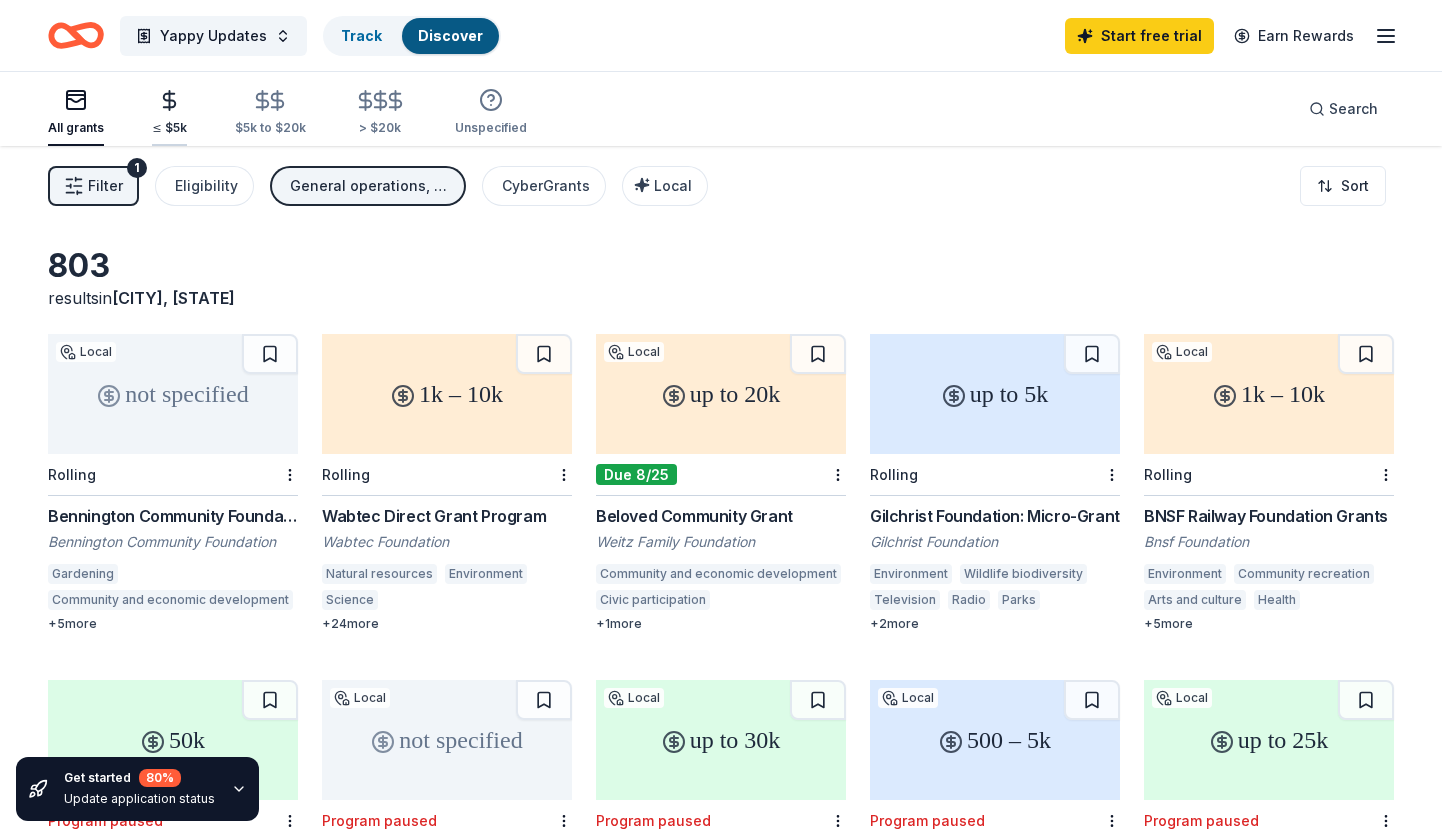 click 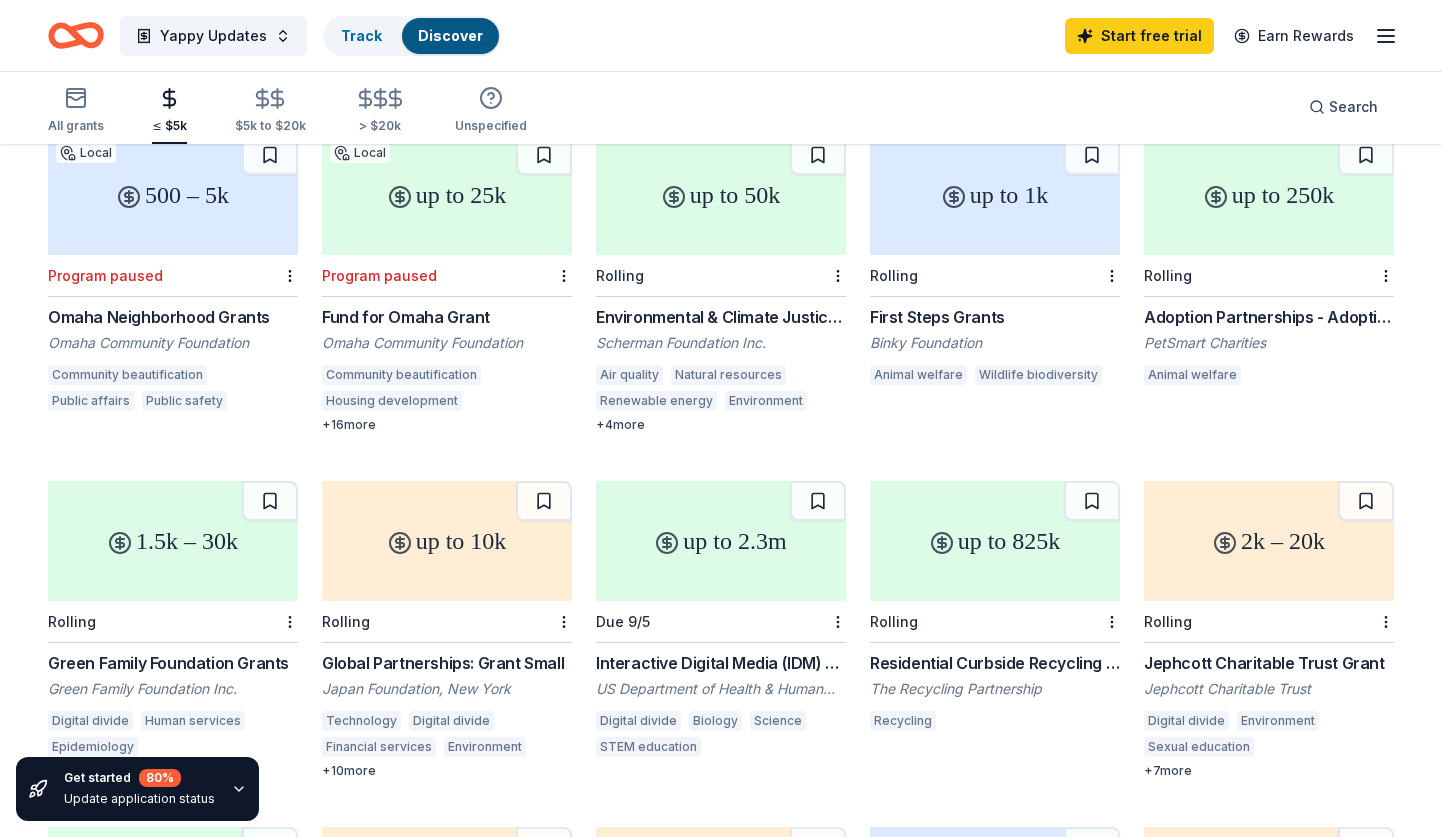 scroll, scrollTop: 595, scrollLeft: 0, axis: vertical 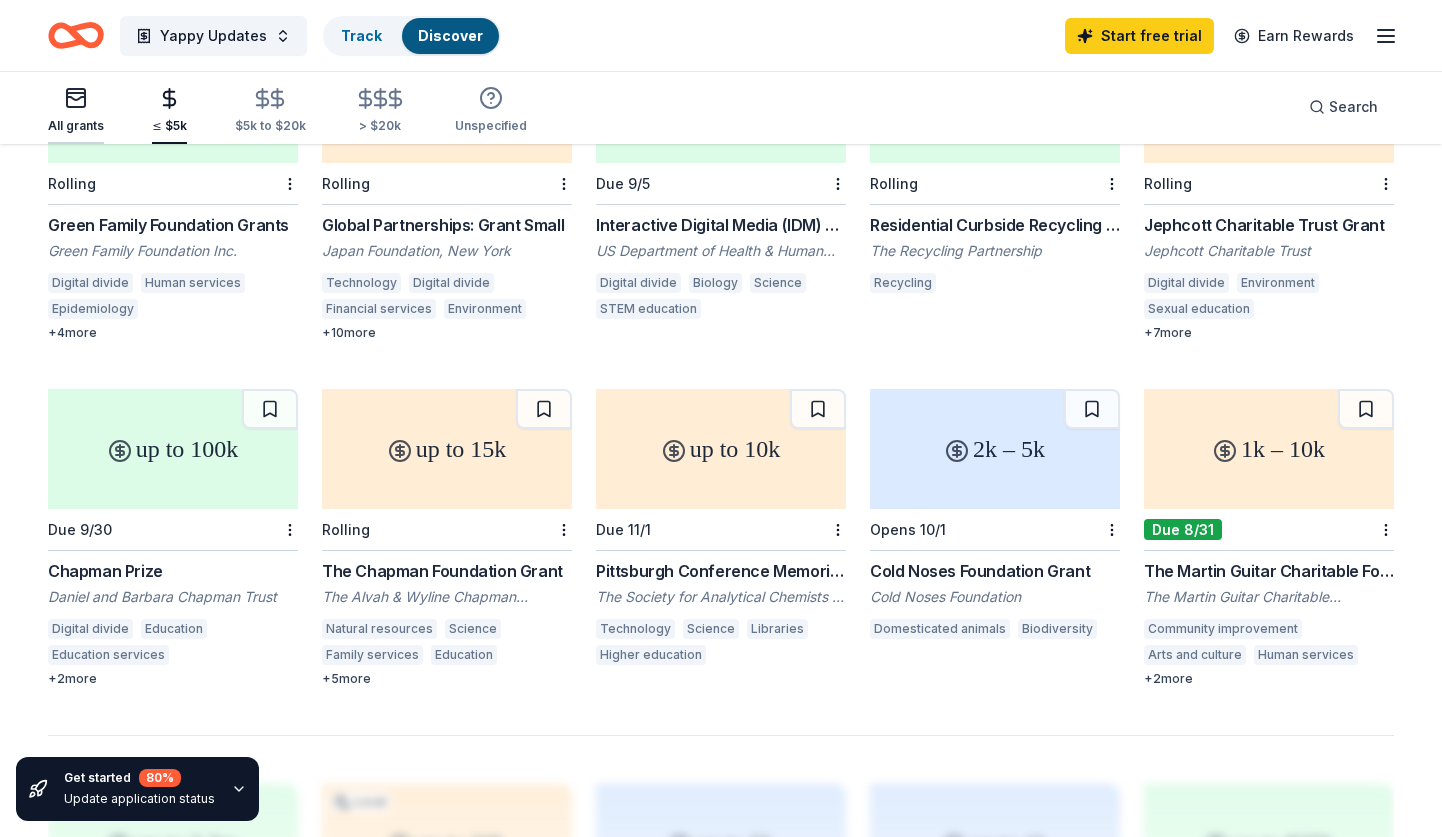 click on "All grants" at bounding box center (76, 126) 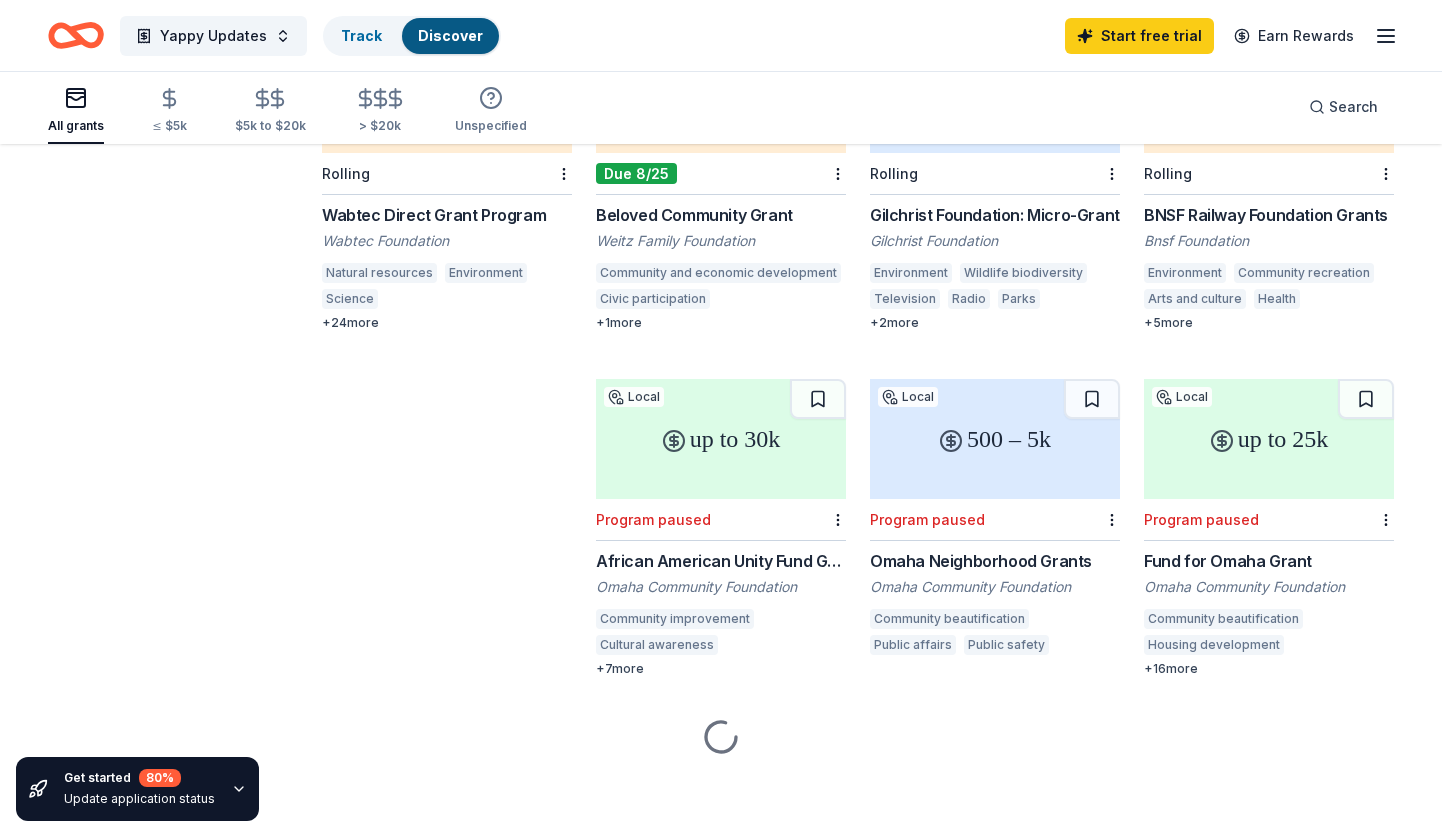 scroll, scrollTop: 0, scrollLeft: 0, axis: both 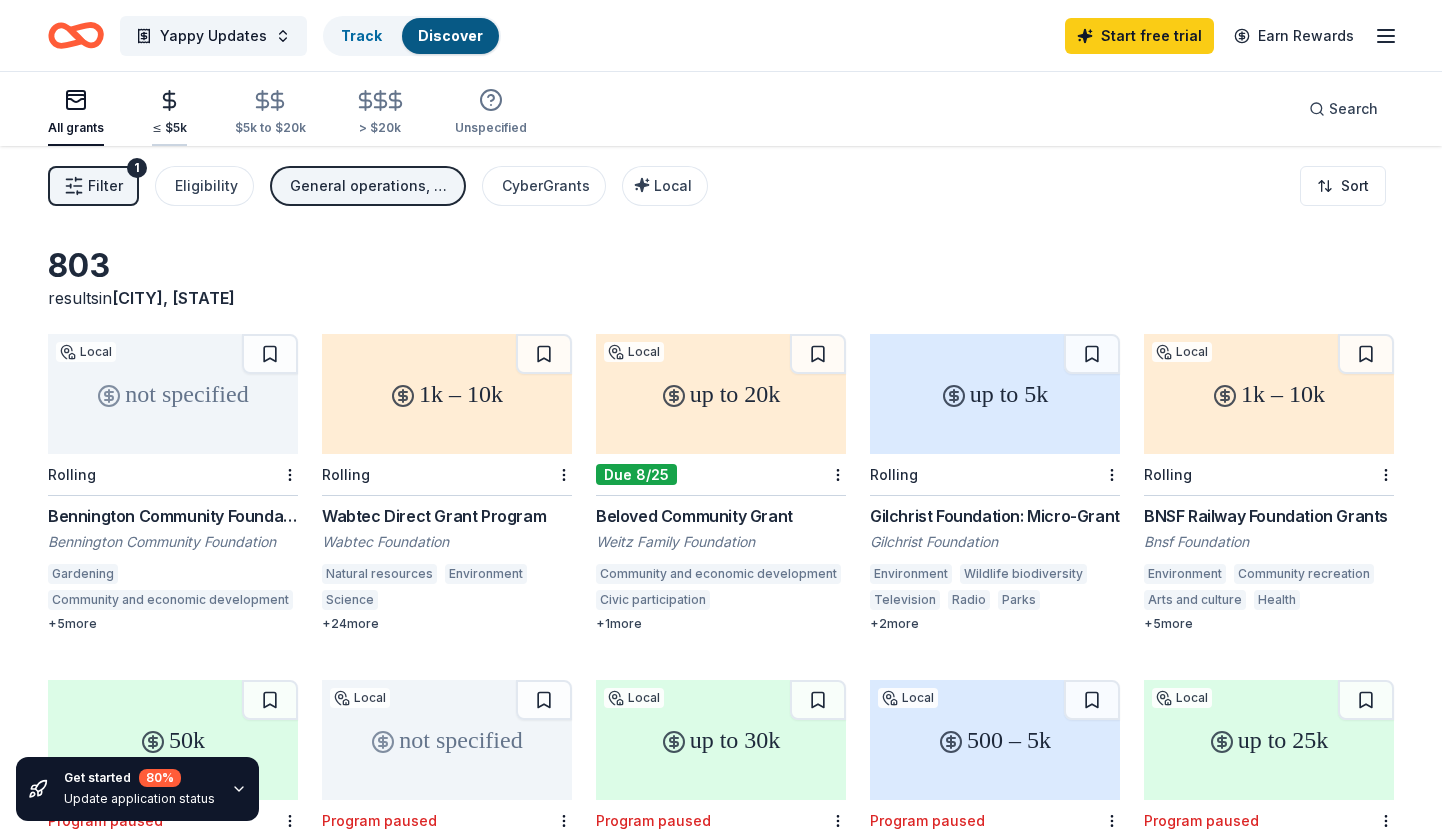 click on "≤ $5k" at bounding box center (169, 112) 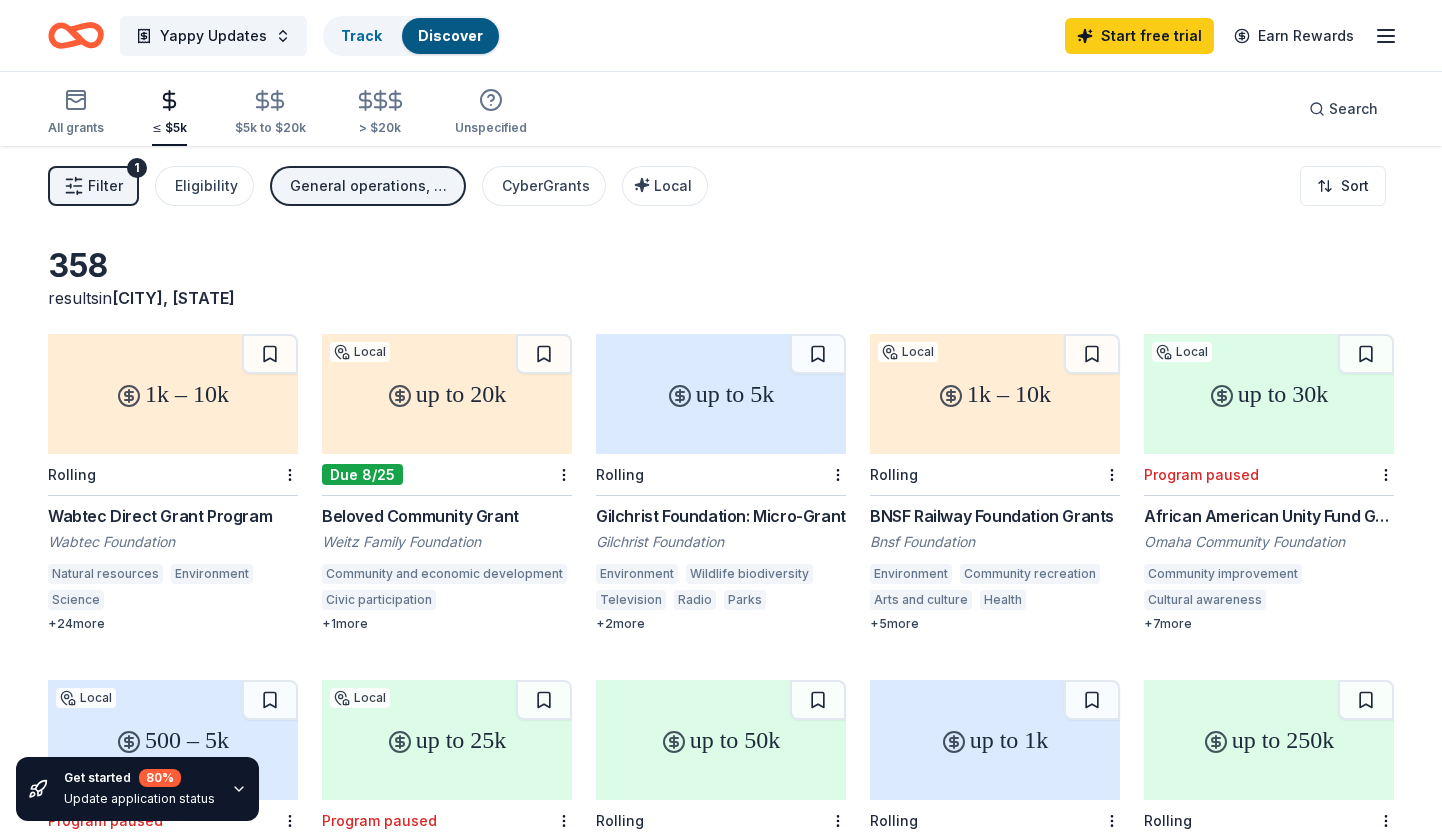 click on "Filter" at bounding box center [105, 186] 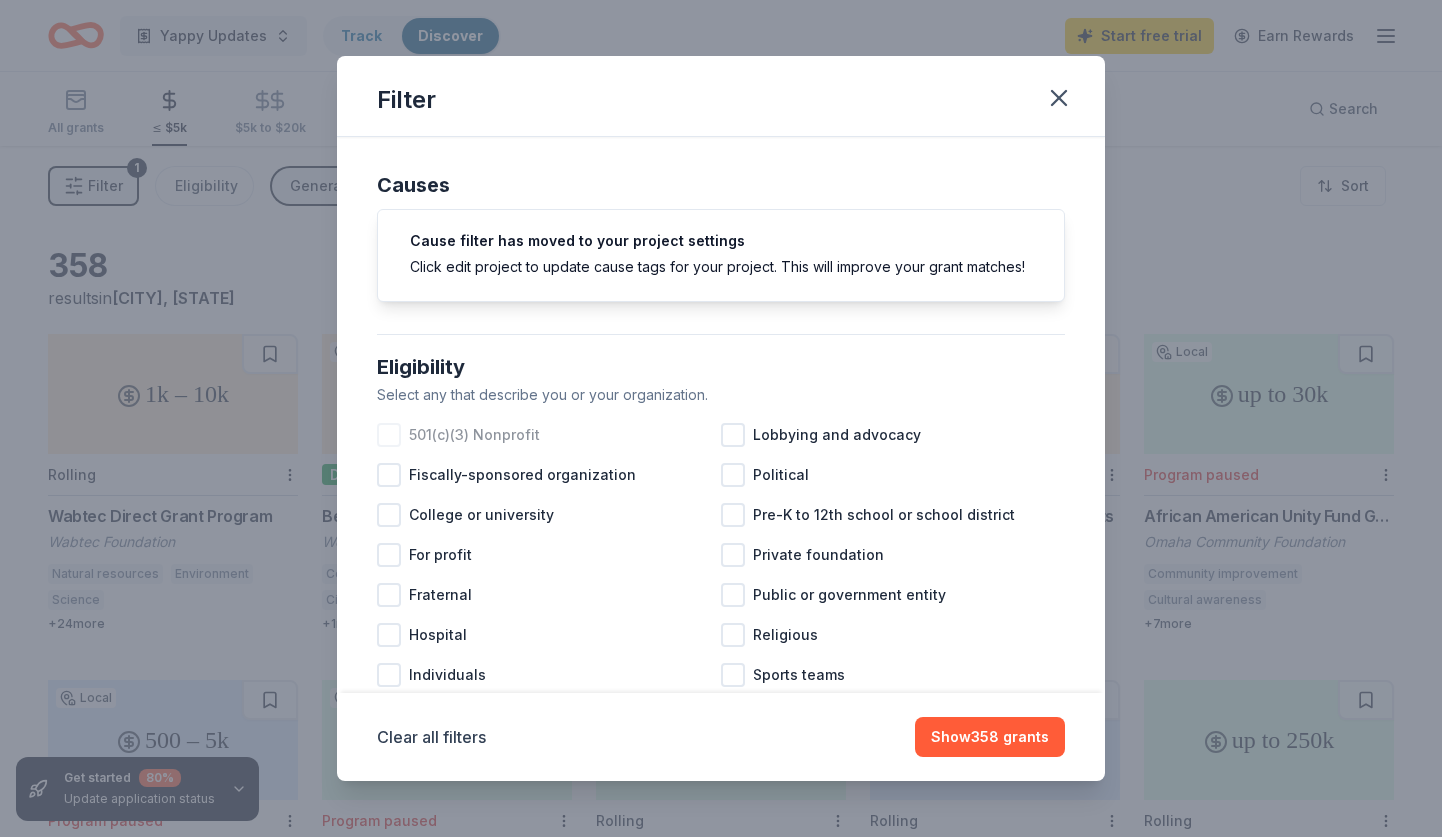 click on "501(c)(3) Nonprofit" at bounding box center (474, 435) 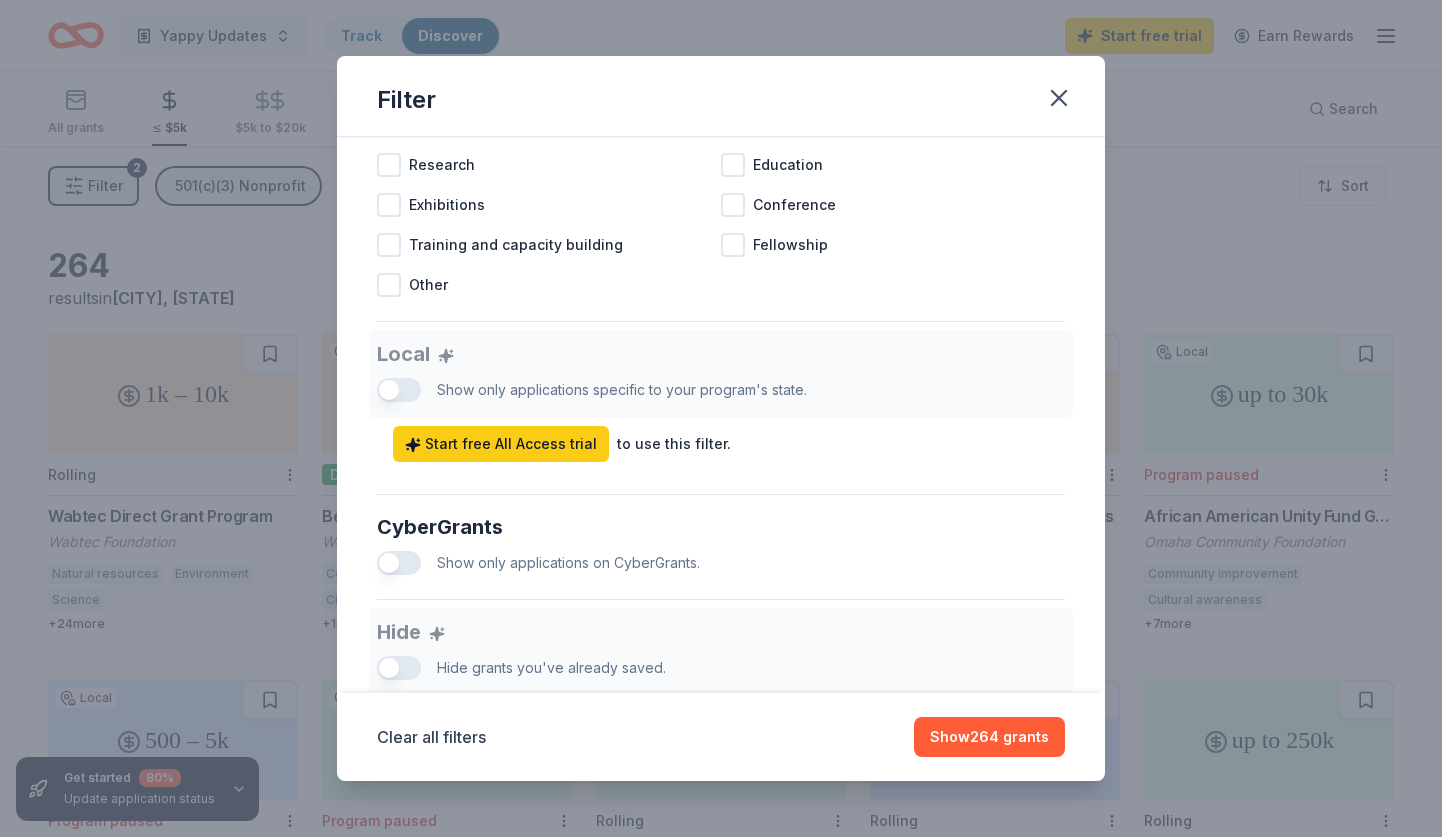 scroll, scrollTop: 980, scrollLeft: 0, axis: vertical 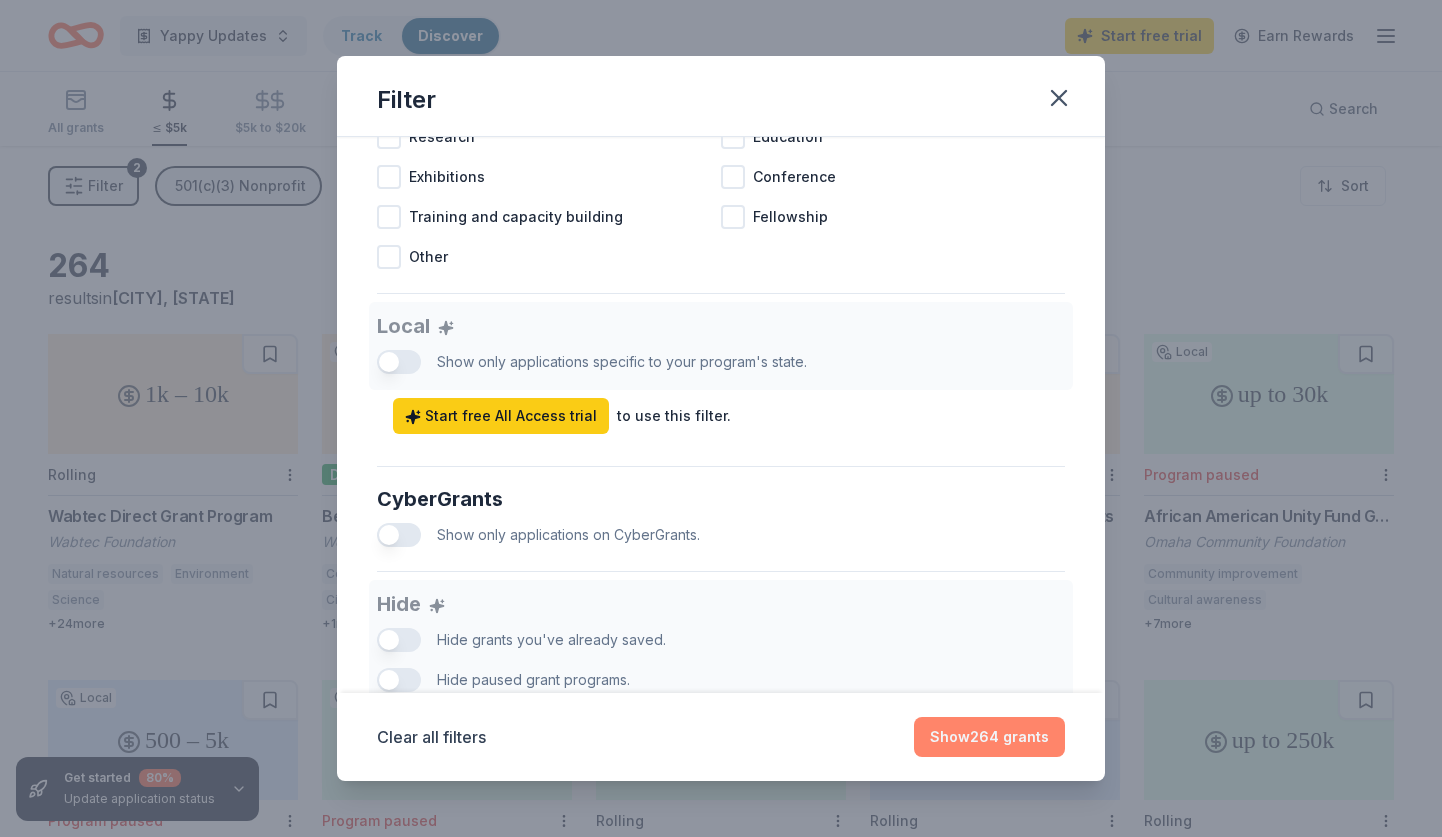 click on "Show  264   grants" at bounding box center (989, 737) 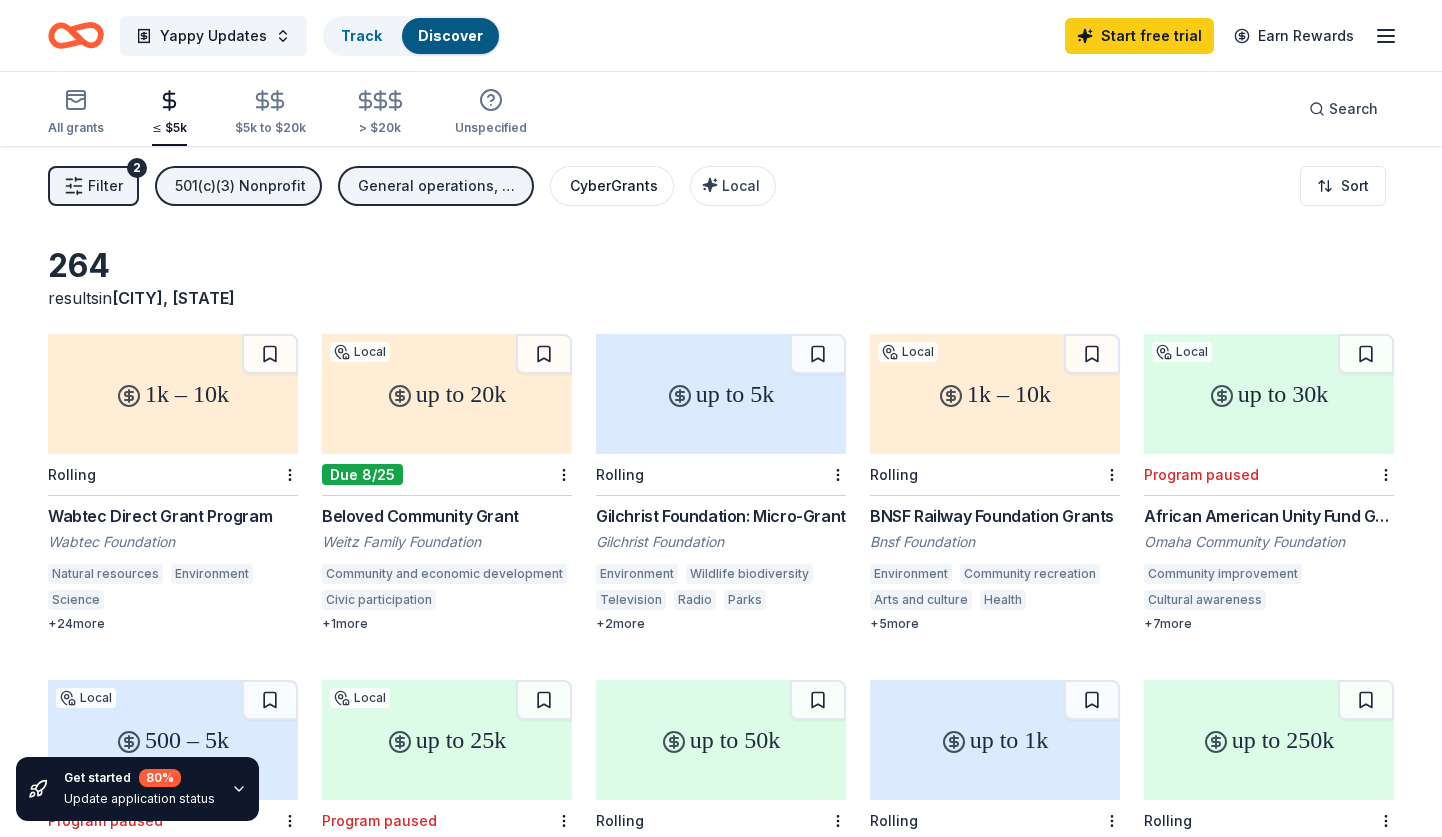 click on "CyberGrants" at bounding box center (612, 186) 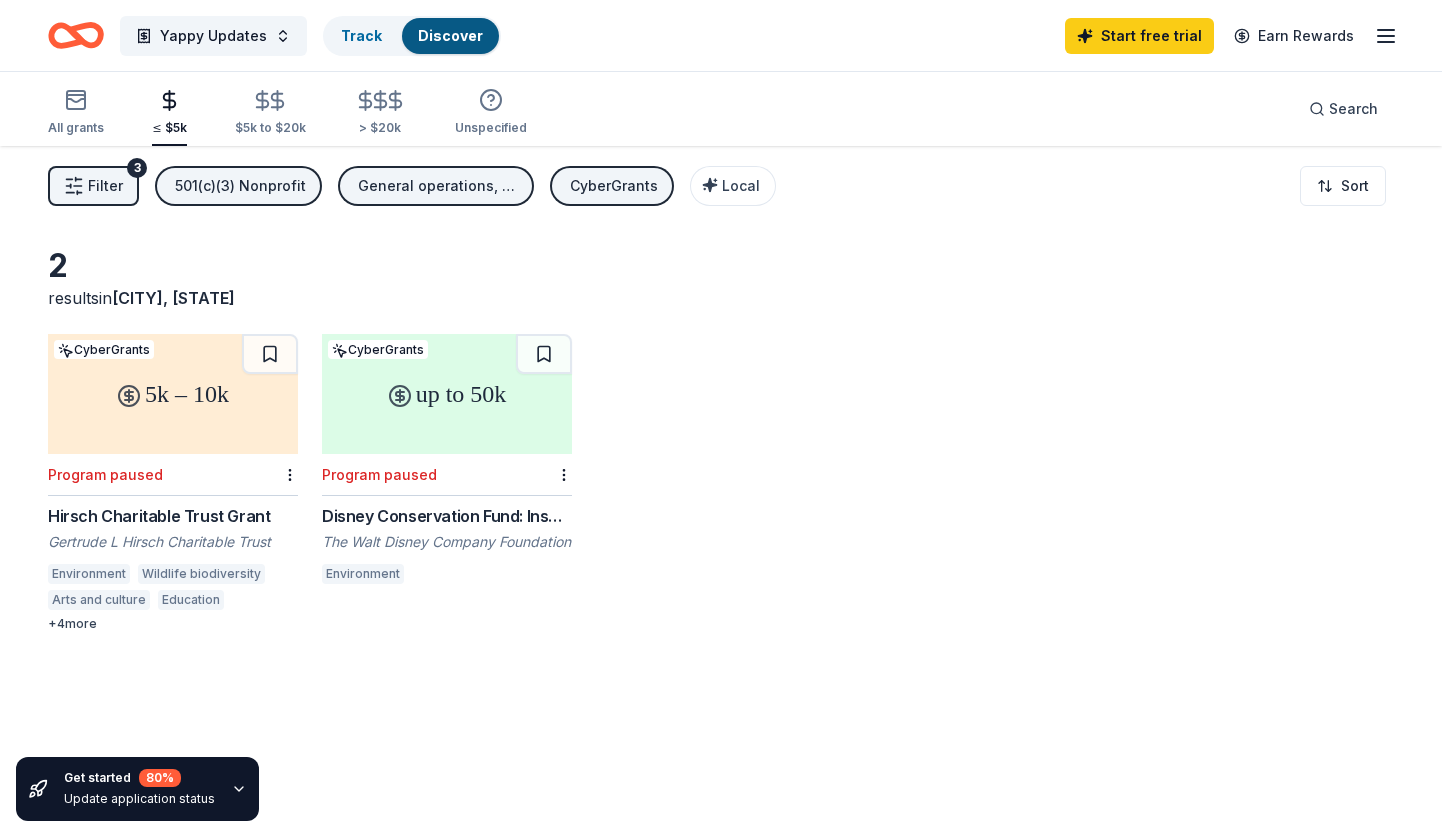 click on "CyberGrants" at bounding box center (614, 186) 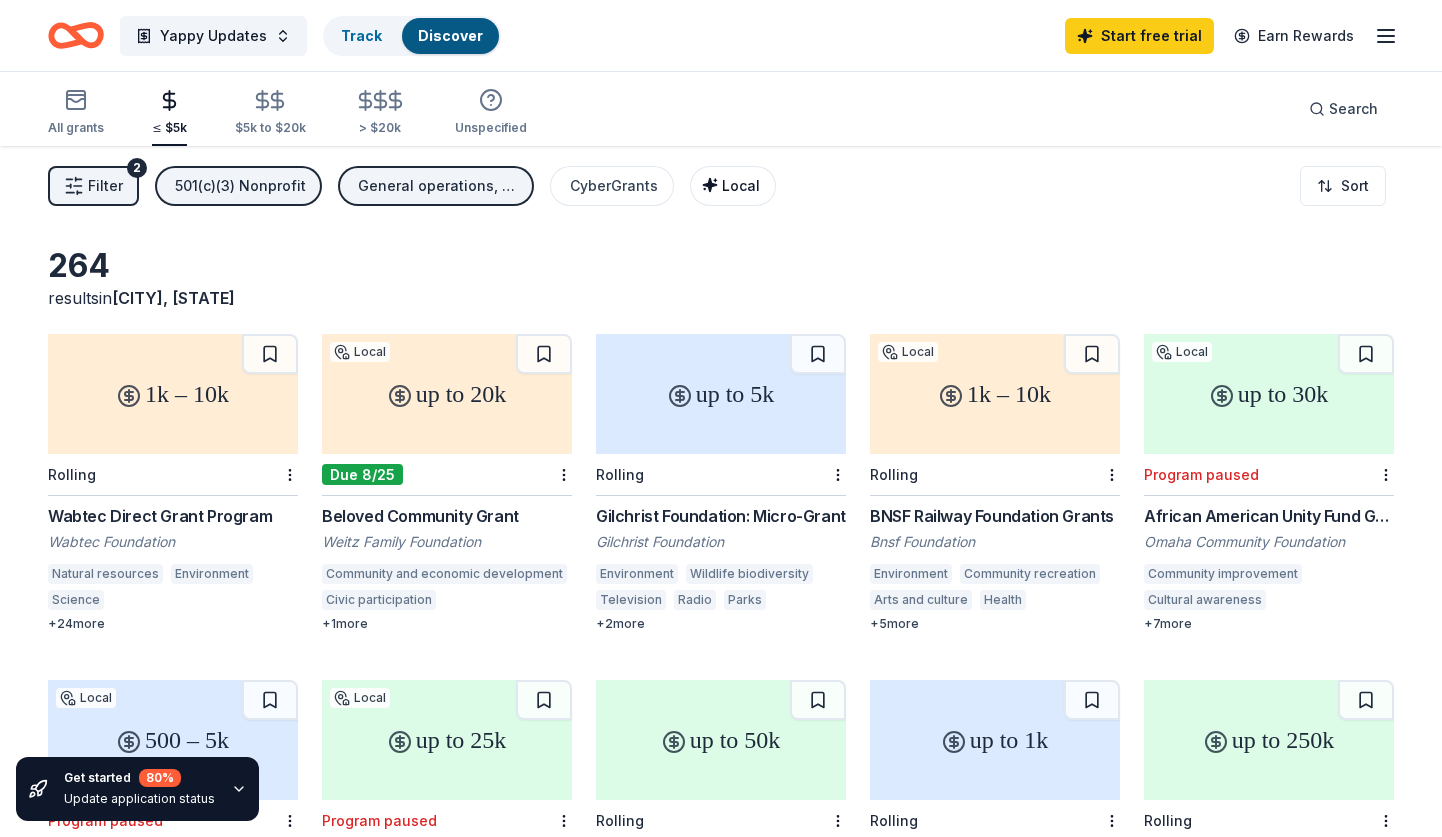 click on "Local" at bounding box center (733, 186) 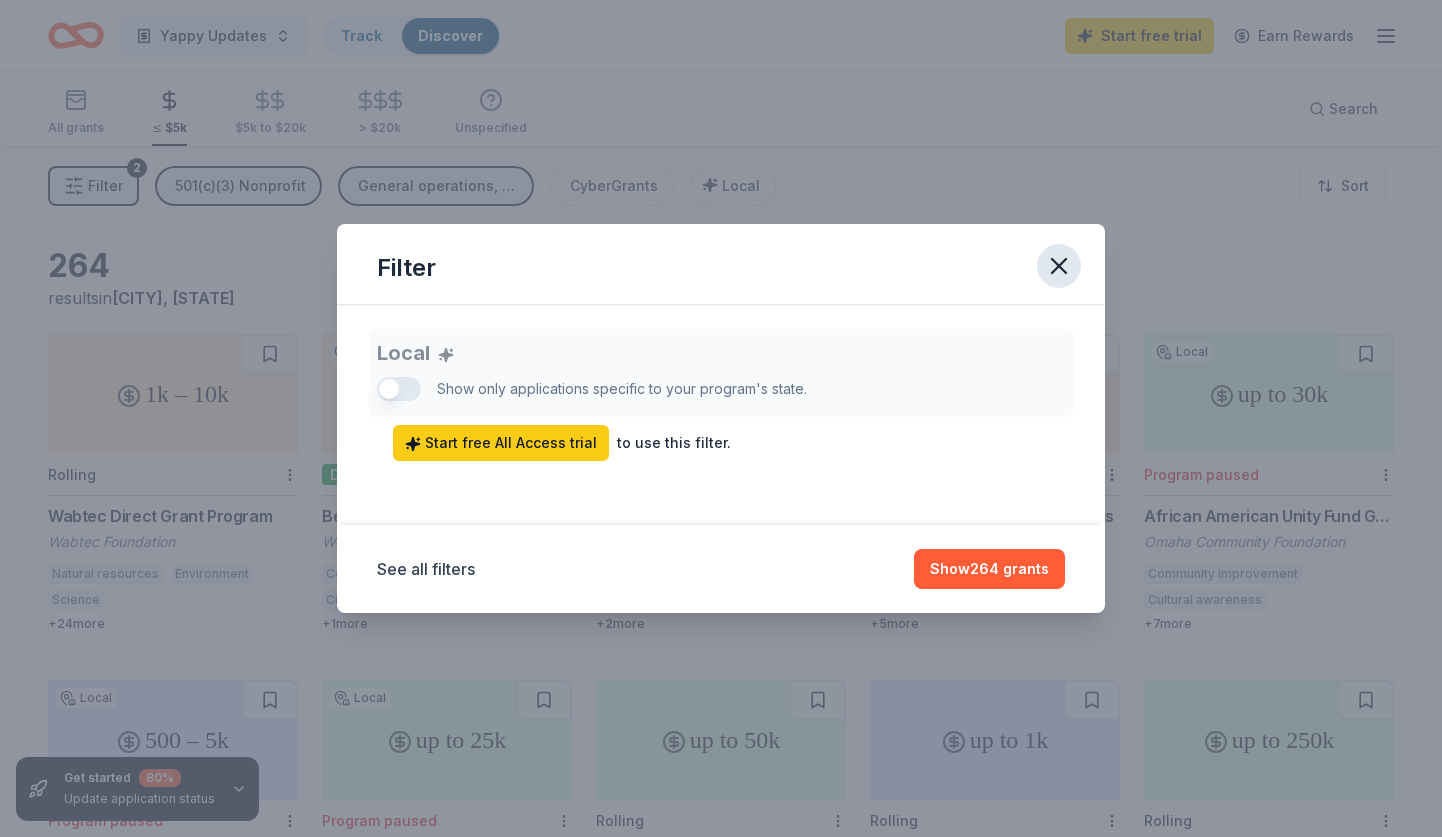 click 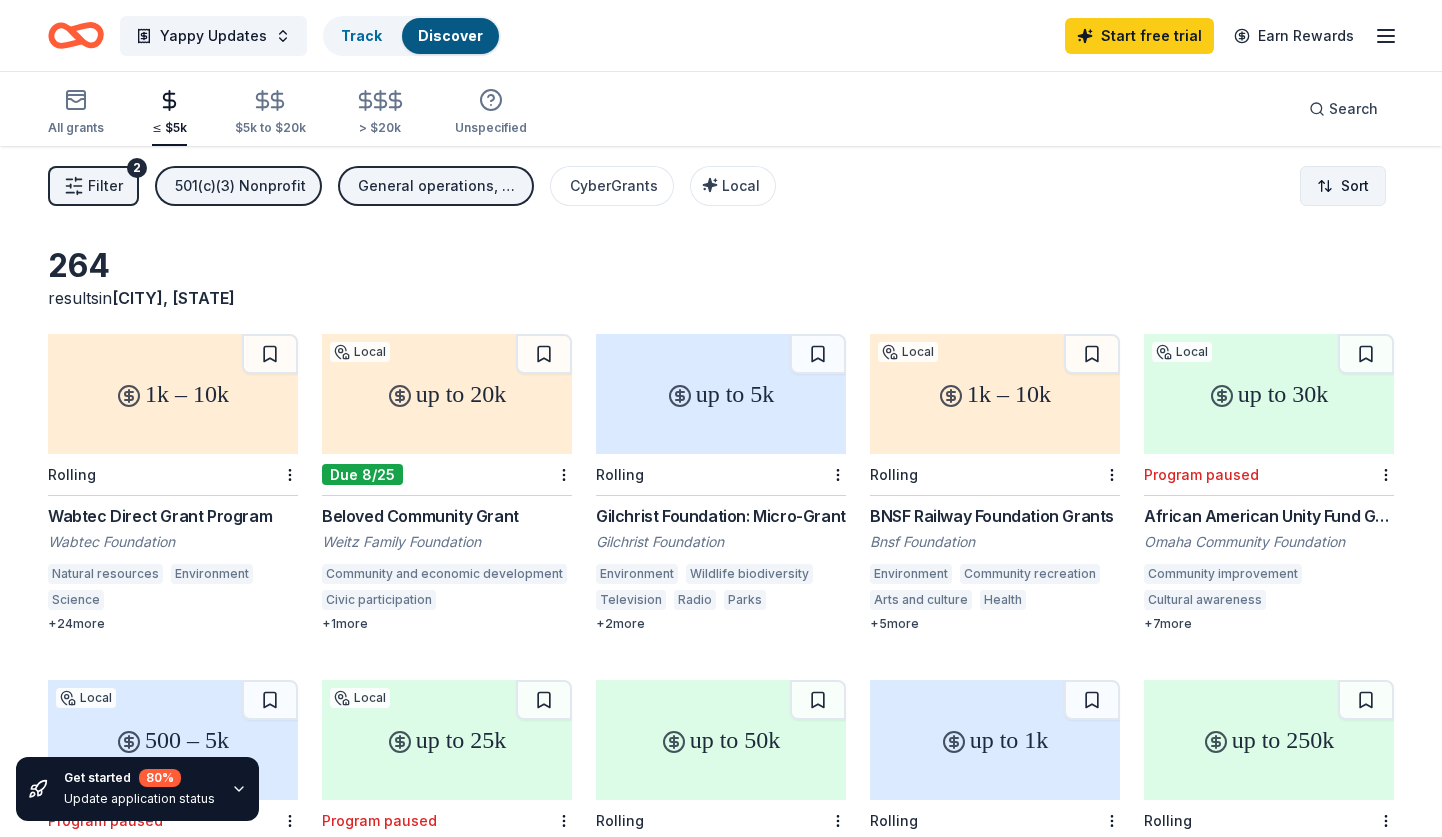 click on "[CITY], [STATE] 1k – 10k Rolling Wabtec Direct Grant Program Wabtec Foundation Natural resources Environment Science Information and communications Community and economic development Financial services Employment Entrepreneurship Environmental justice Arts and culture Education Health Social sciences Public safety Public affairs Agriculture, fishing and forestry Religion Sports and recreation Human rights Human services International relations Adult literacy Education services Out-of-school learning Vocational education Equal opportunity in education Educational management +  24  more up to 20k Local Due 8/25 Beloved Community Grant Weitz Family Foundation Community and economic development Civic participation Diversity and intergroup relations" at bounding box center (721, 418) 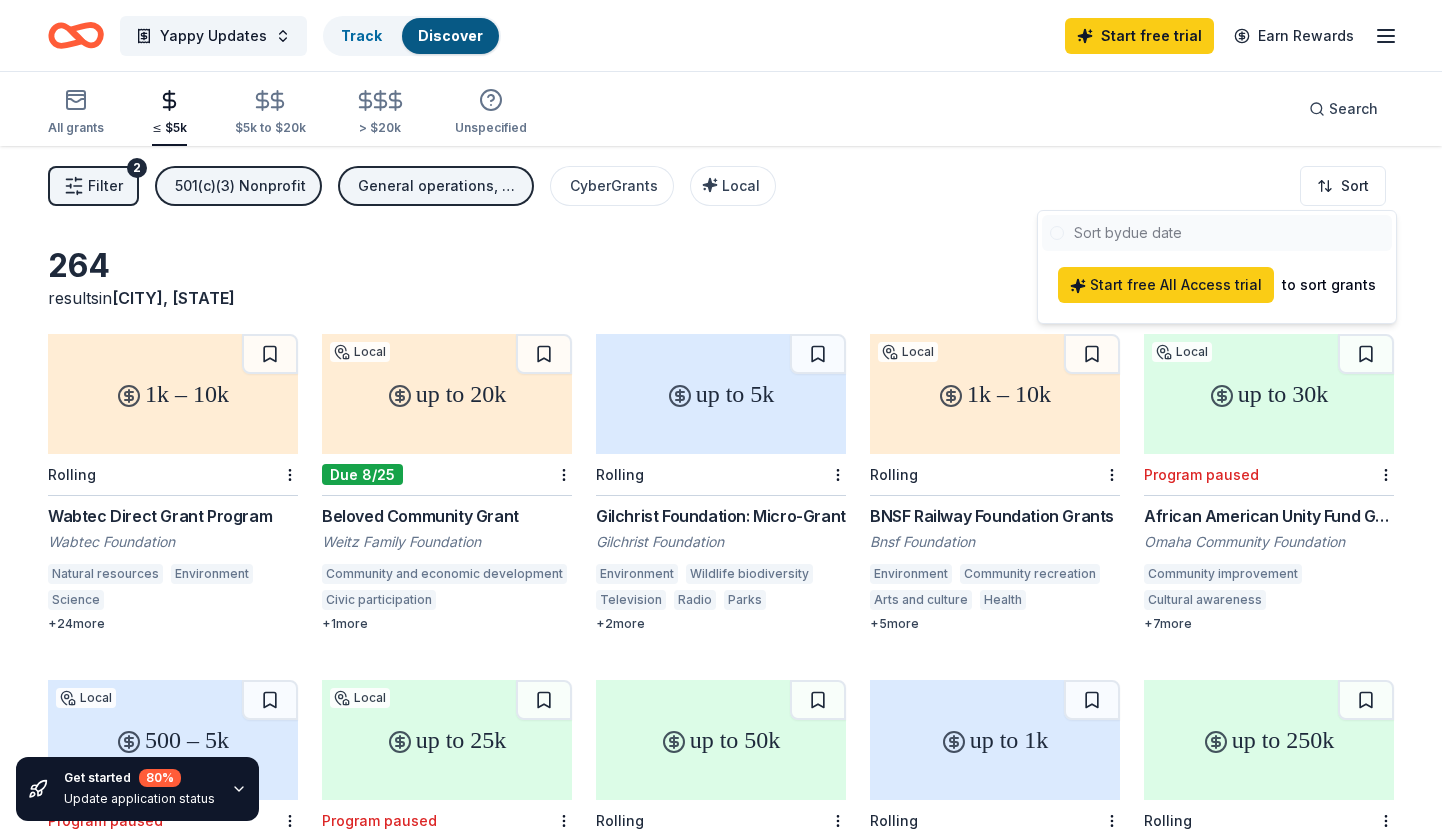 click at bounding box center [1217, 233] 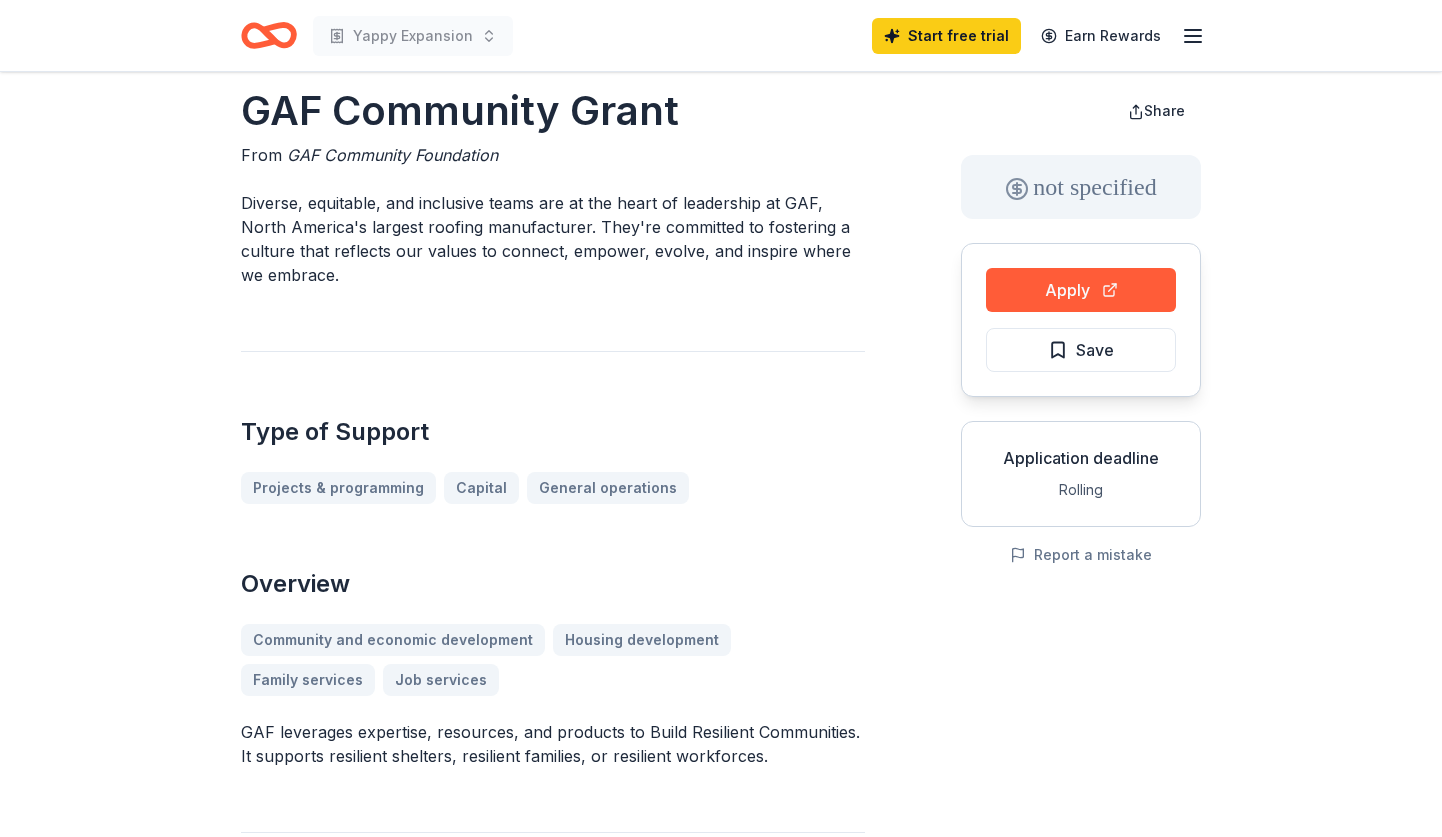 scroll, scrollTop: 0, scrollLeft: 0, axis: both 